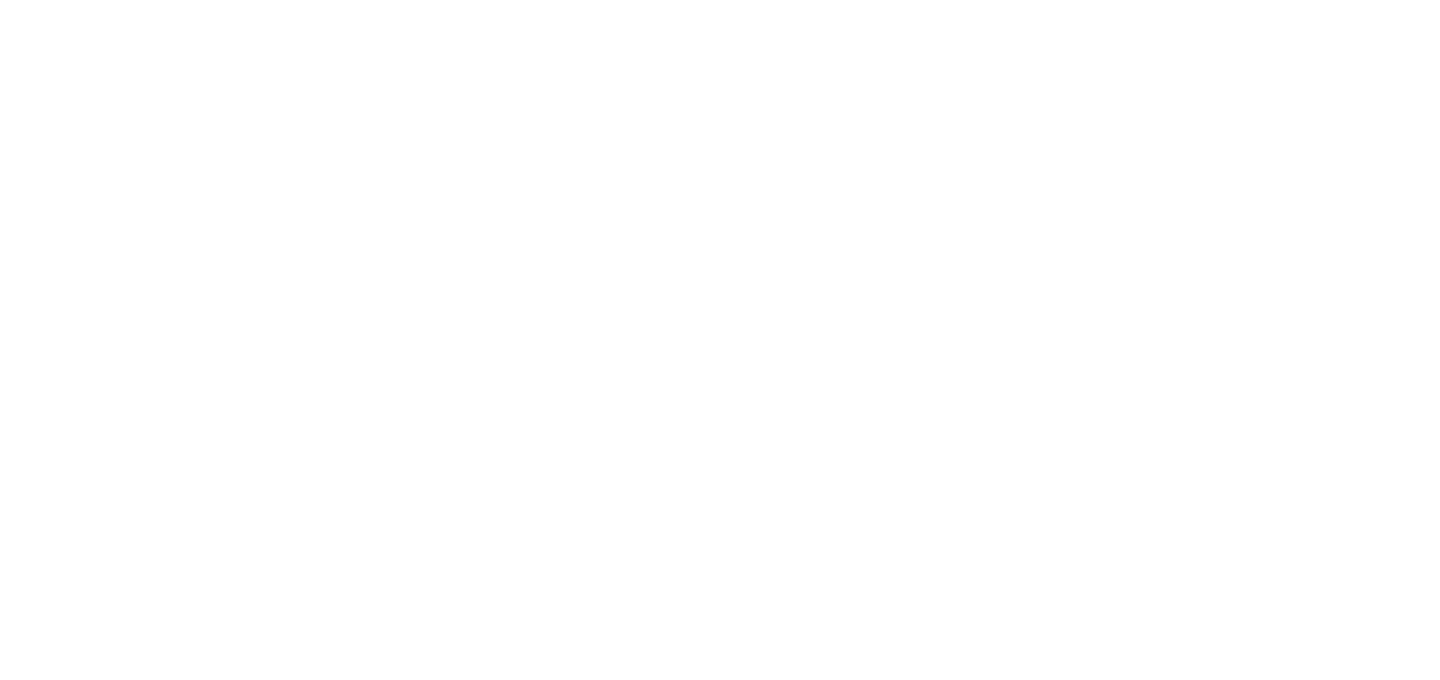 scroll, scrollTop: 0, scrollLeft: 0, axis: both 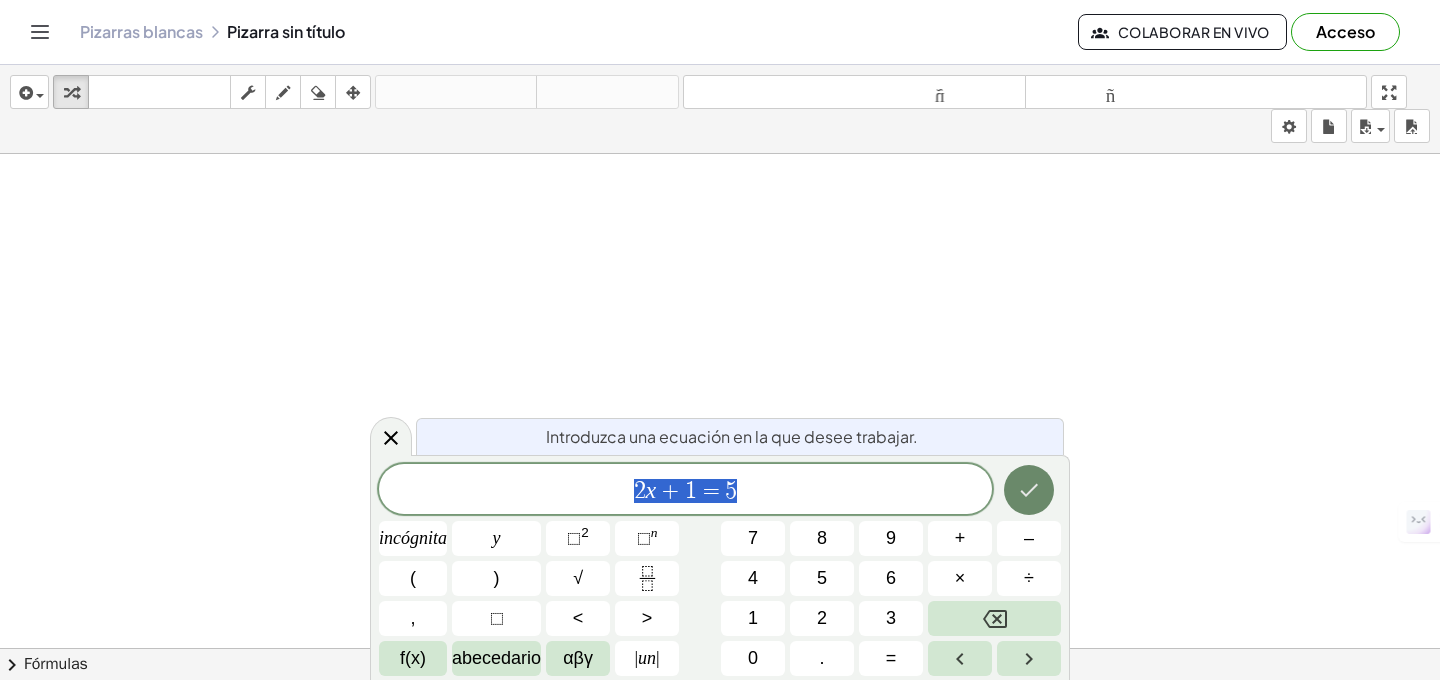 click at bounding box center [1029, 490] 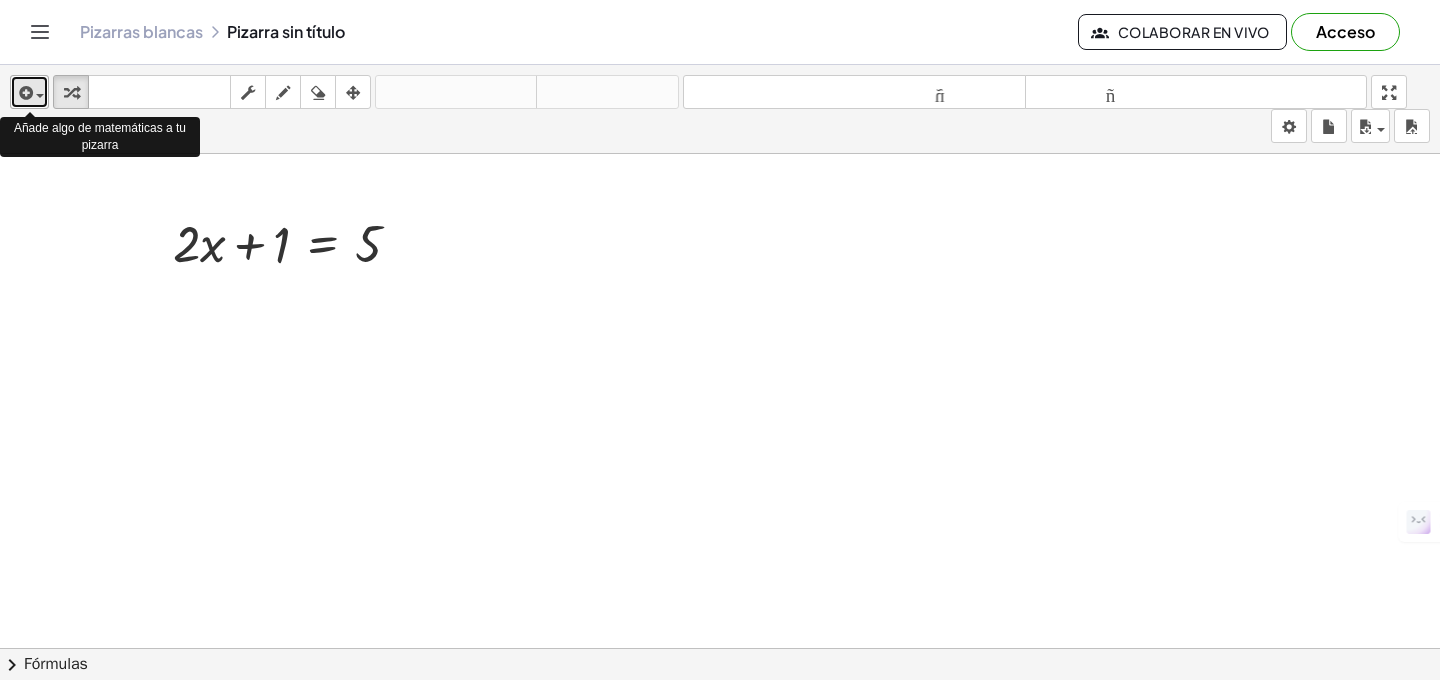 click at bounding box center (29, 92) 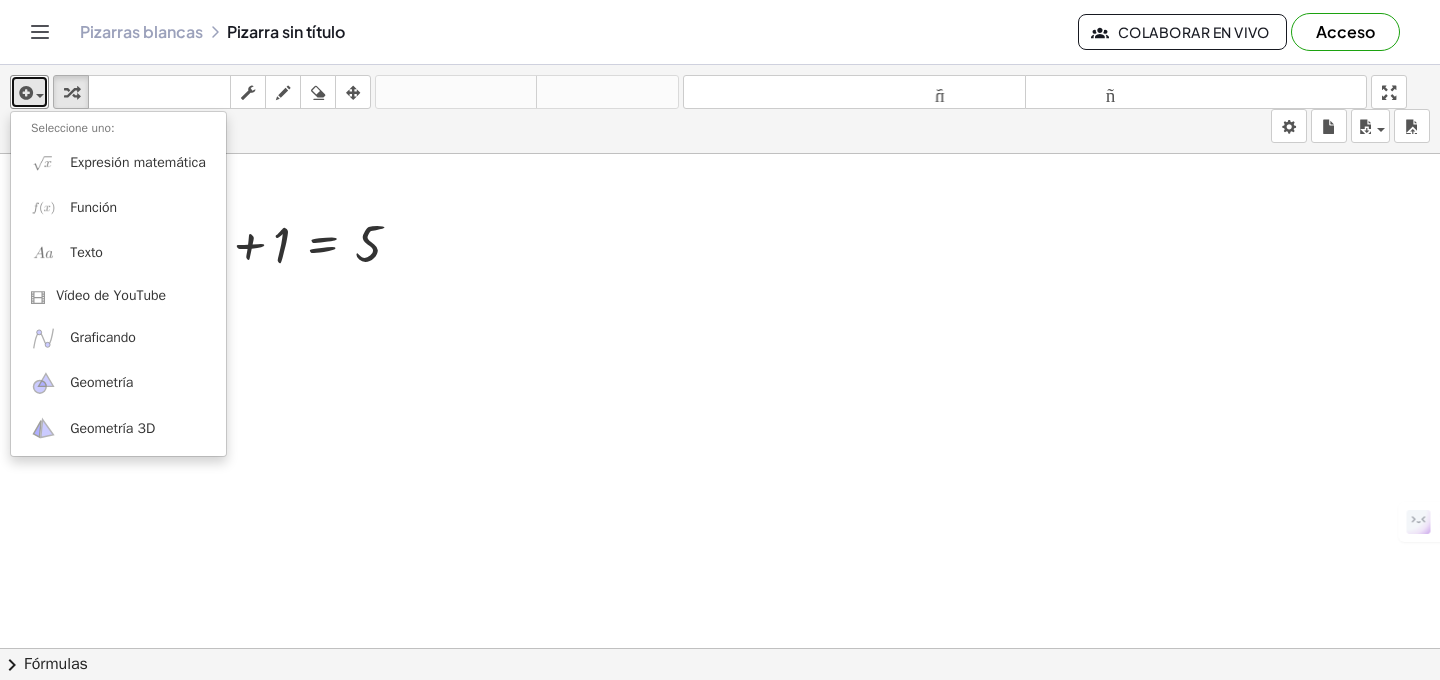 click at bounding box center (720, 727) 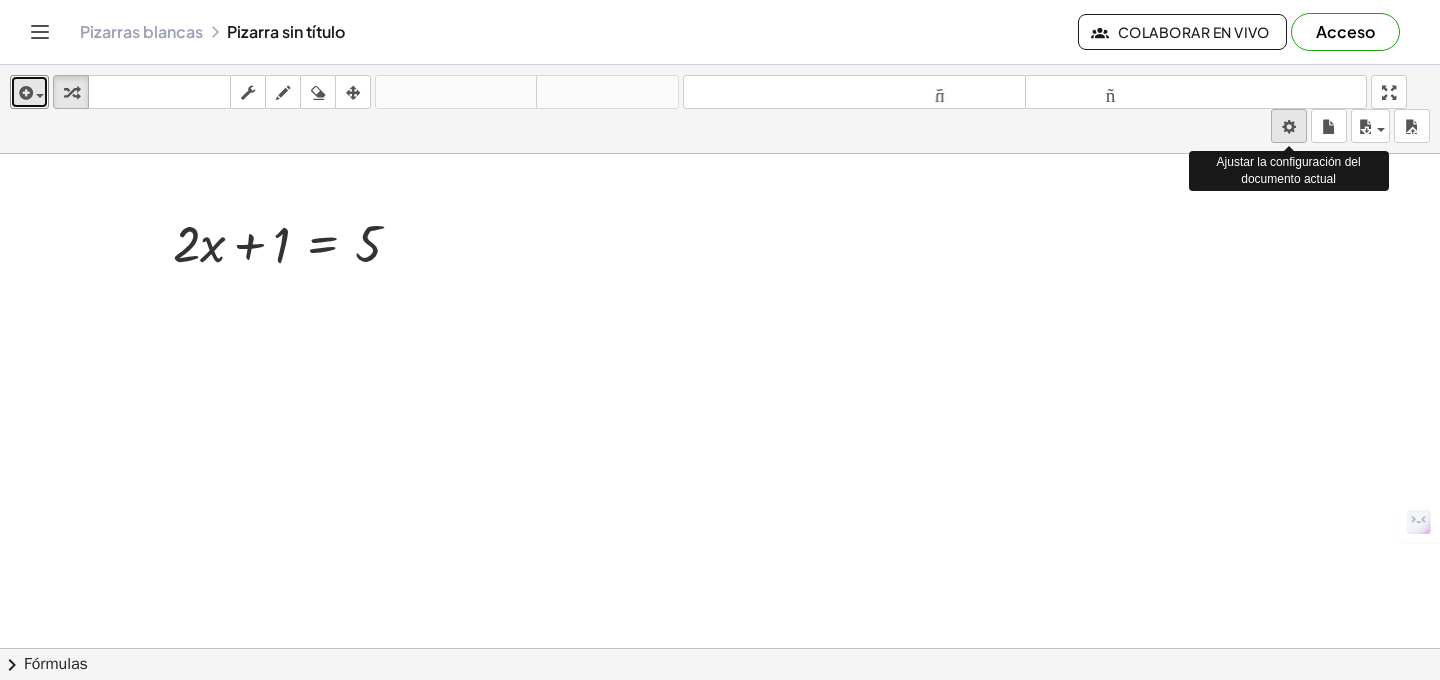 click on "Actividades  matemáticas fáciles de comprender Empezar Banco de actividades Trabajo asignado Clases Pizarras blancas Referencia versión 1.28.3 | Política de privacidad © [YEAR] | Graspable, [COMPANY] Pizarras blancas Pizarra sin título Colaborar en vivo Acceso   insertar Seleccione uno: Expresión matemática Función Texto Vídeo de YouTube Graficando Geometría Geometría 3D transformar teclado teclado fregar dibujar borrar arreglar deshacer deshacer rehacer rehacer tamaño_del_formato menor tamaño_del_formato más grande pantalla completa carga   ahorrar nuevo ajustes Ajustar la configuración del documento actual + · 2 · x + 1 = 5 × chevron_right Fórmulas
Arrastre un lado de una fórmula sobre una expresión resaltada en el lienzo para aplicarla.
Fórmula cuadrática
+ · a · x 2 + · b · x + c = 0
⇔
x = · ( − b ± 2 √ ( + b 2 − · 4 · a · c" at bounding box center [720, 340] 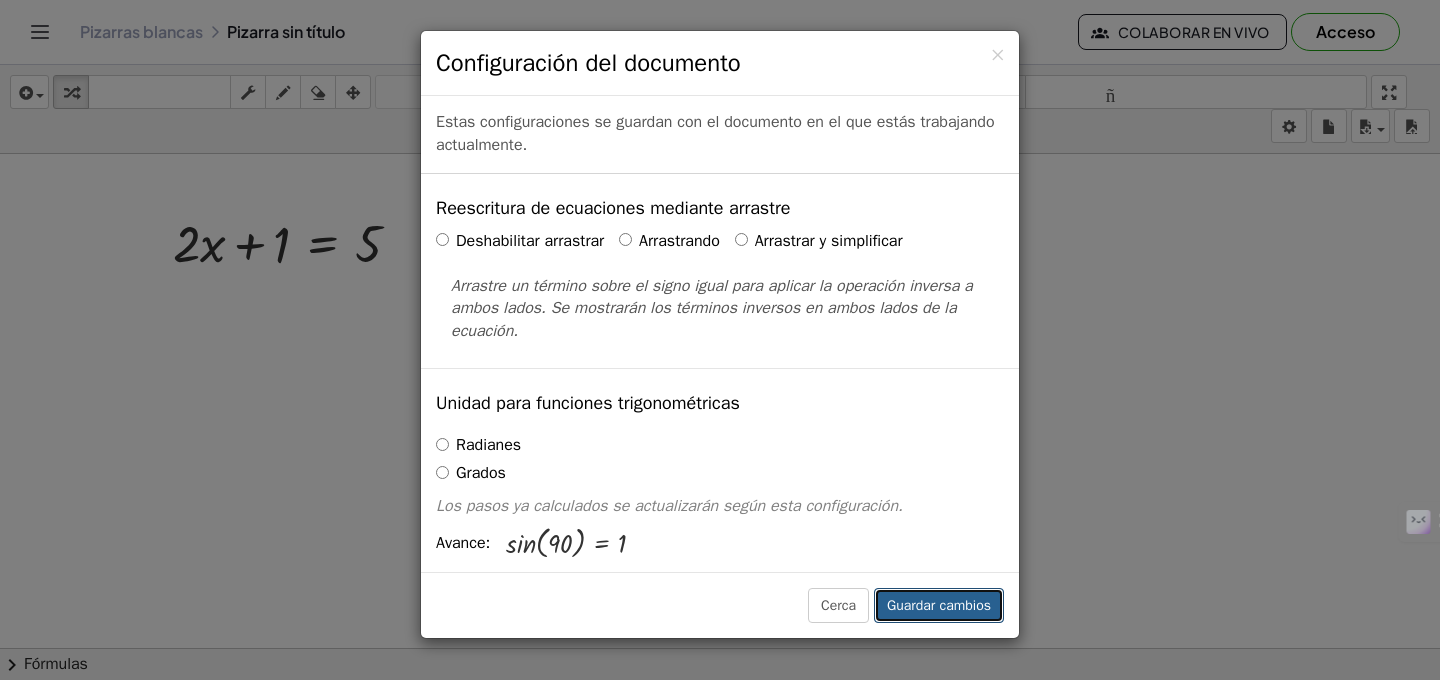 click on "Guardar cambios" at bounding box center [939, 605] 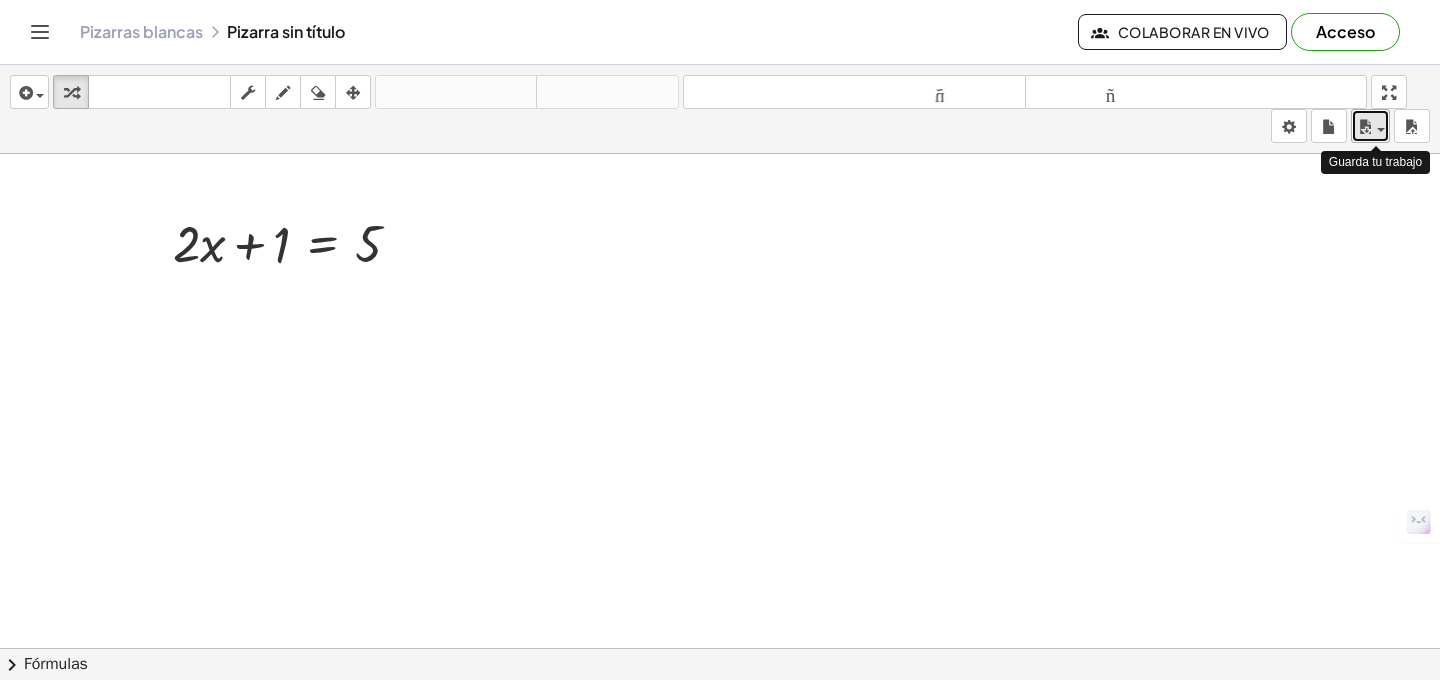 click at bounding box center [1365, 127] 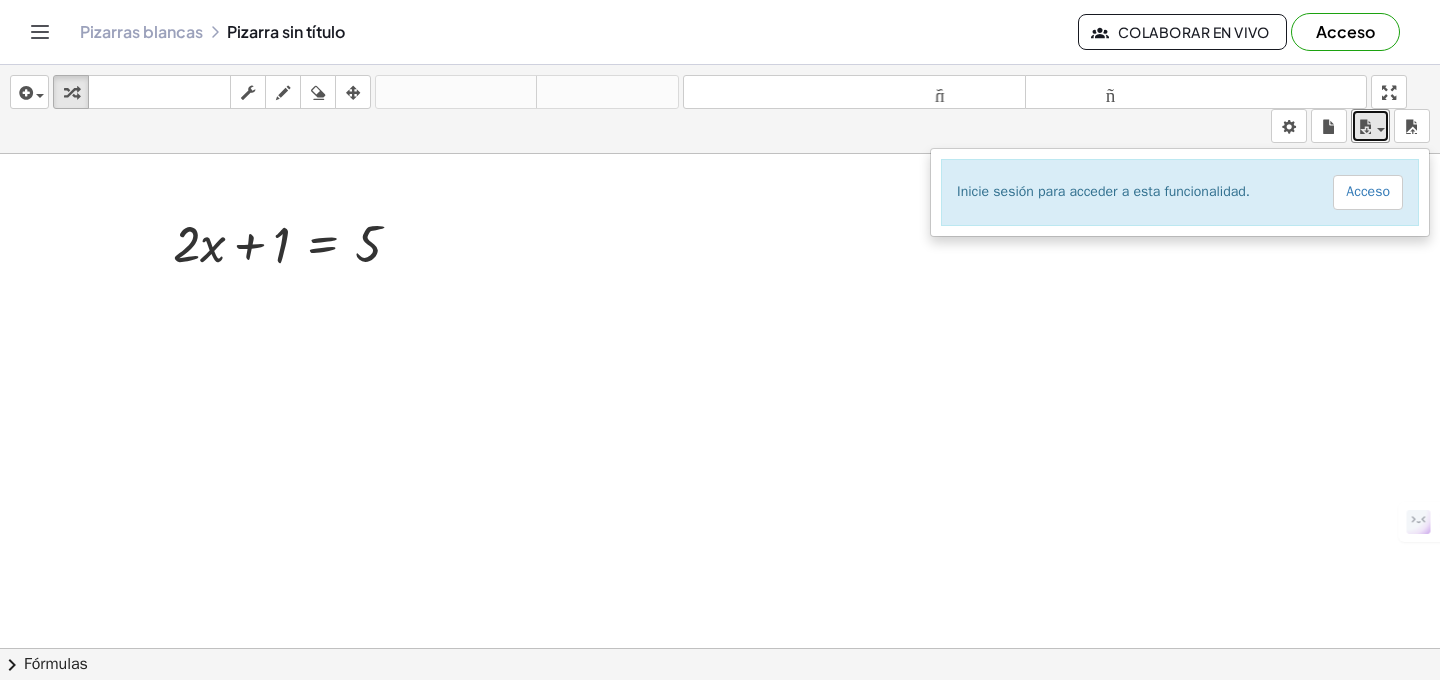 click at bounding box center (720, 727) 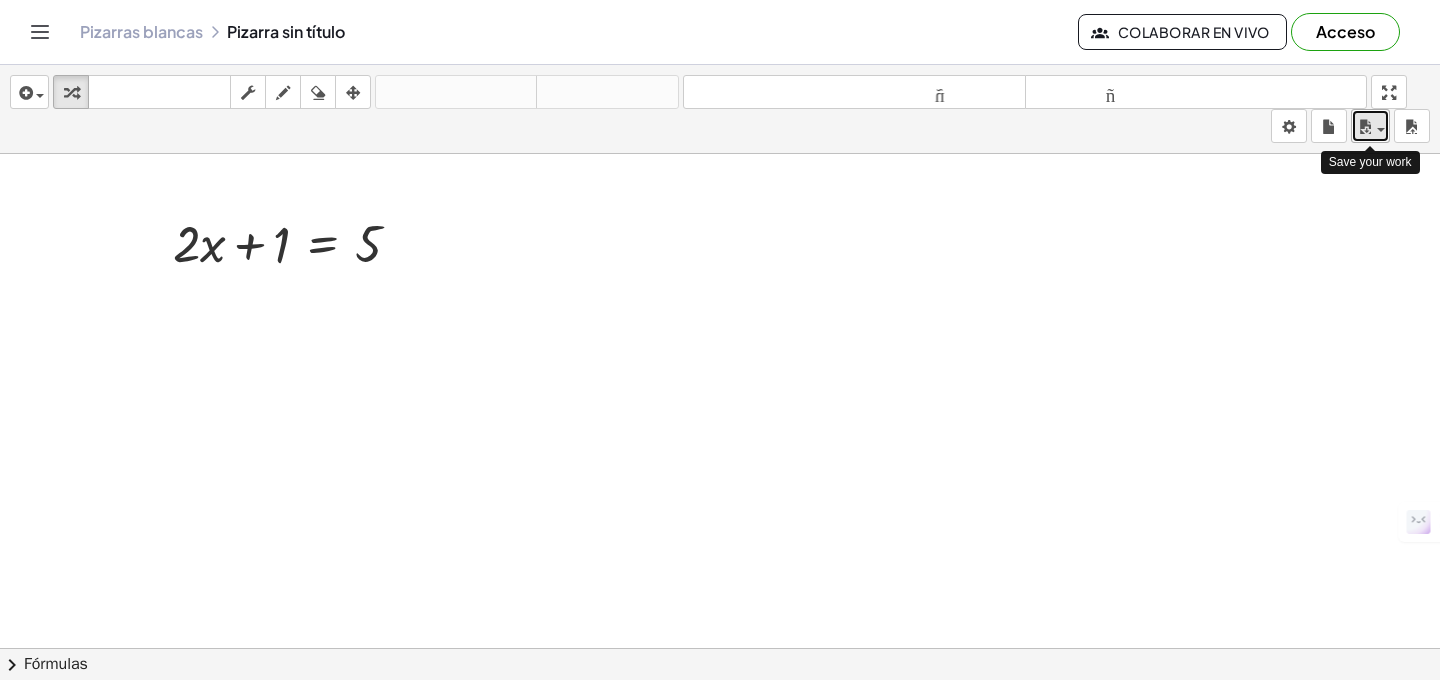 click at bounding box center [1365, 127] 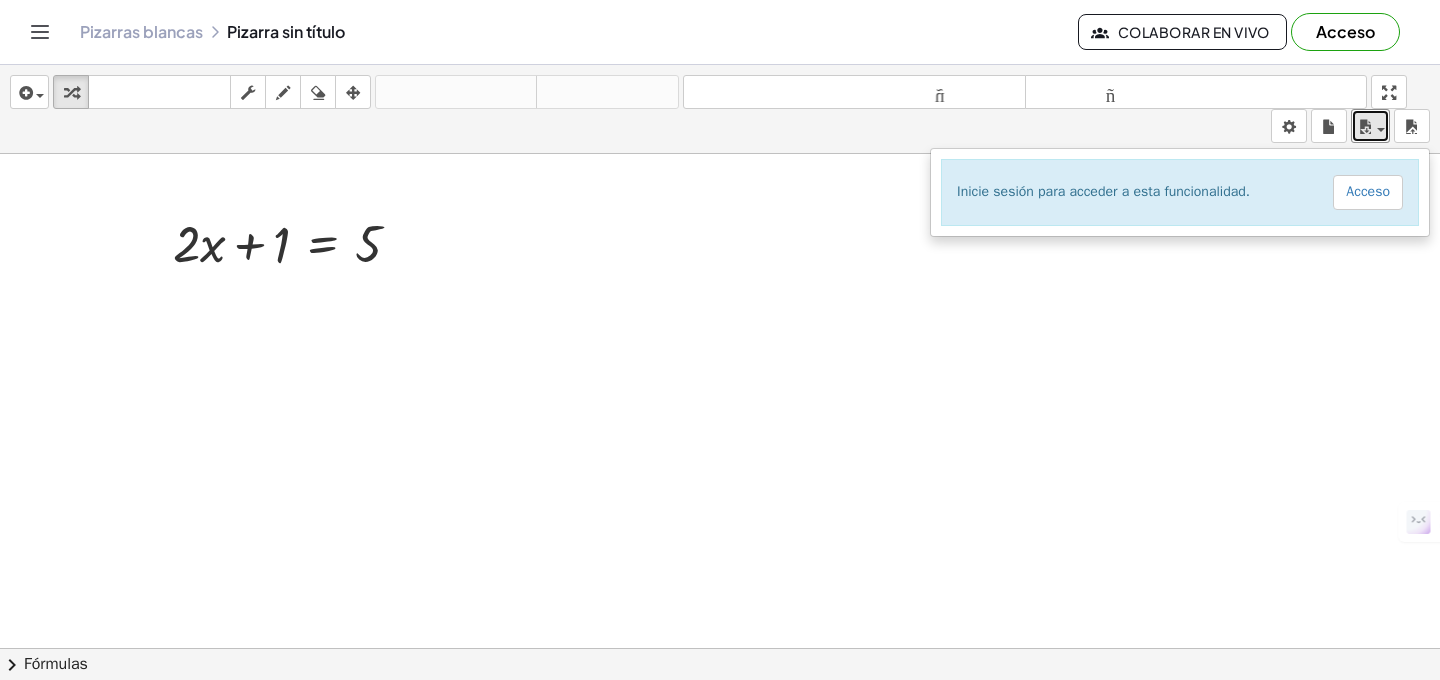click at bounding box center (720, 727) 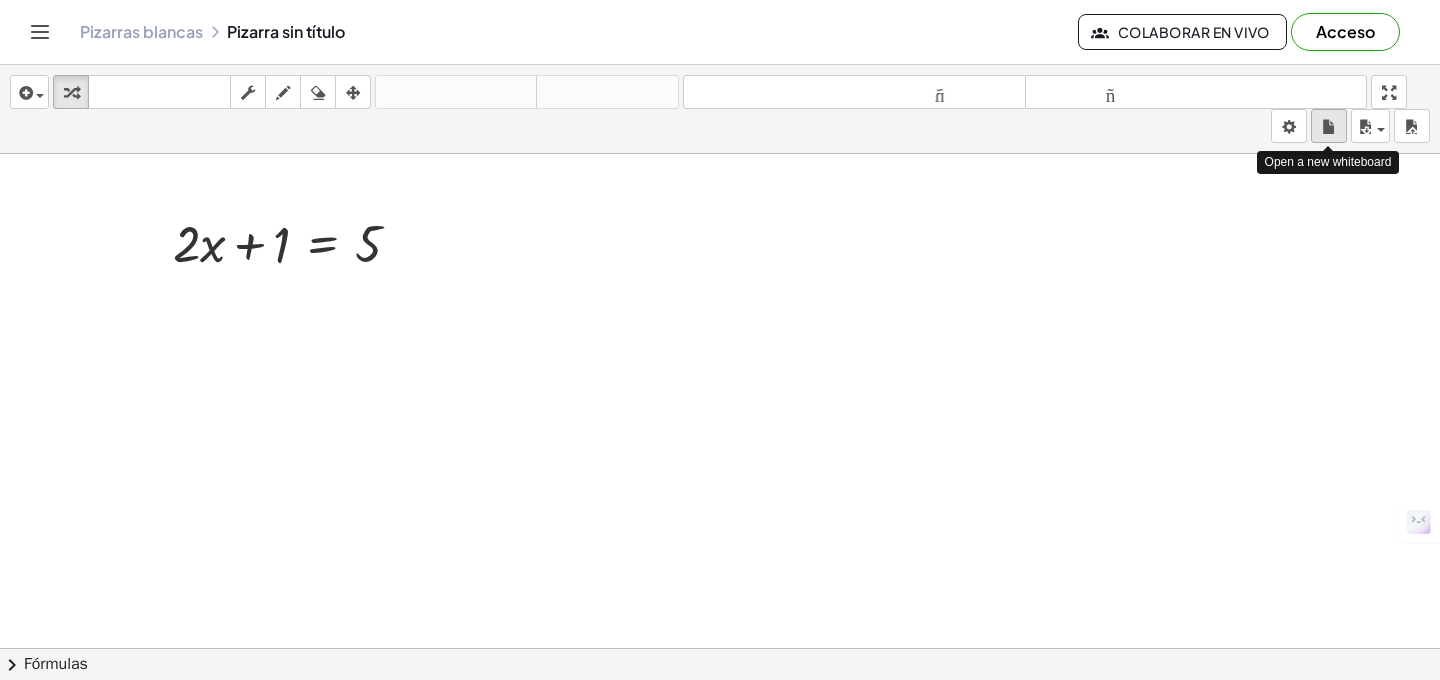click on "Actividades  matemáticas fáciles de comprender Empezar Banco de actividades Trabajo asignado Clases Pizarras blancas Referencia versión 1.28.3 | Política de privacidad © [YEAR] | Graspable, [COMPANY] Pizarras blancas Pizarra sin título Colaborar en vivo Acceso   insertar Seleccione uno: Expresión matemática Función Texto Vídeo de YouTube Graficando Geometría Geometría 3D transformar teclado teclado fregar dibujar borrar arreglar deshacer deshacer rehacer rehacer tamaño_del_formato menor tamaño_del_formato más grande pantalla completa carga   ahorrar Inicie sesión para acceder a esta funcionalidad. Acceso nuevo ajustes Open a new whiteboard + · 2 · x + 1 = 5 × chevron_right Fórmulas
Arrastre un lado de una fórmula sobre una expresión resaltada en el lienzo para aplicarla.
Fórmula cuadrática
+ · a · x 2 + · b · x + c = 0
⇔
x = · ( − b ± 2 √ ( + b" at bounding box center (720, 340) 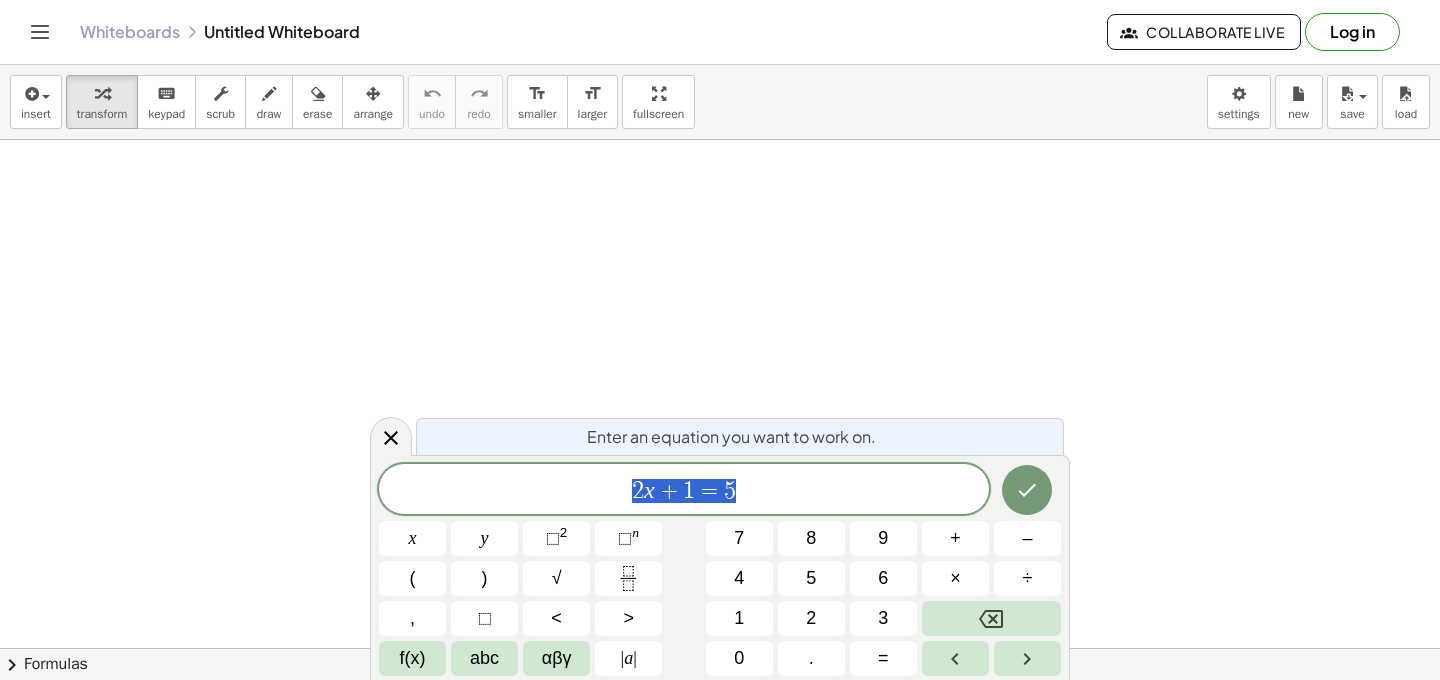 scroll, scrollTop: 0, scrollLeft: 0, axis: both 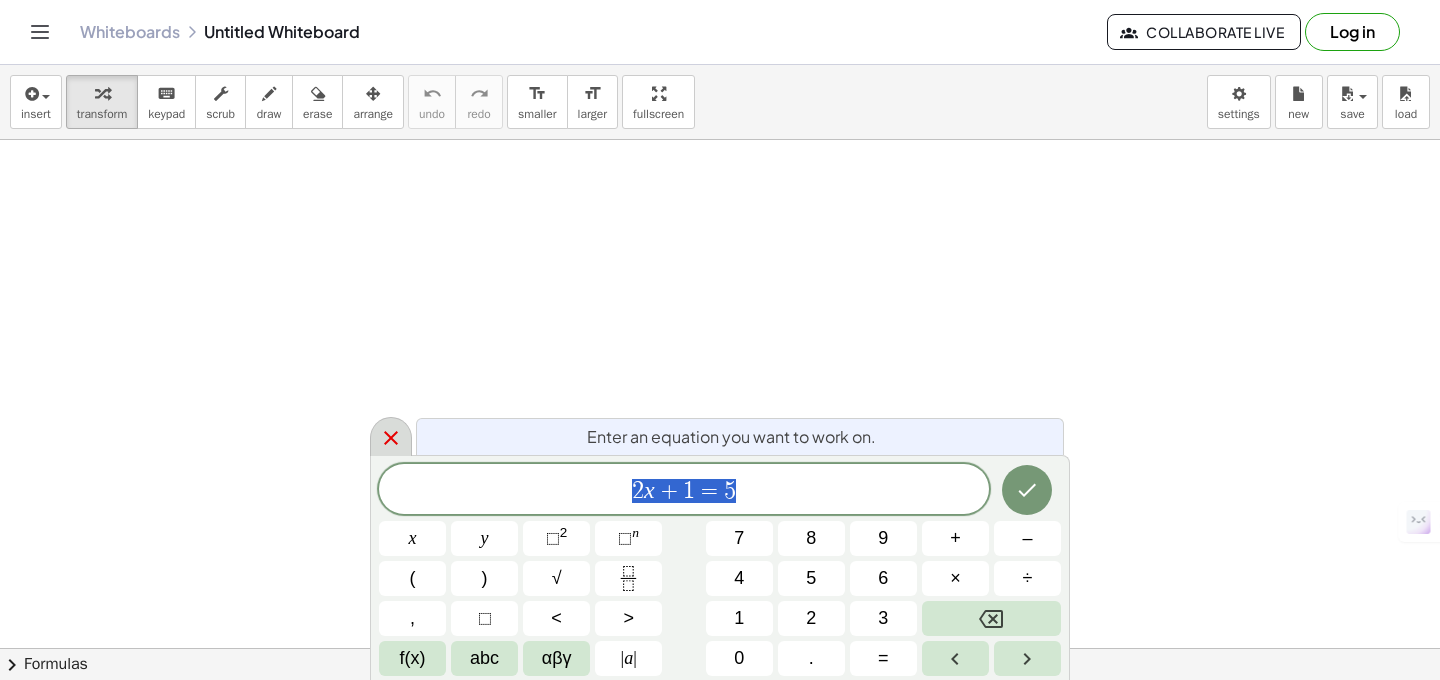 click 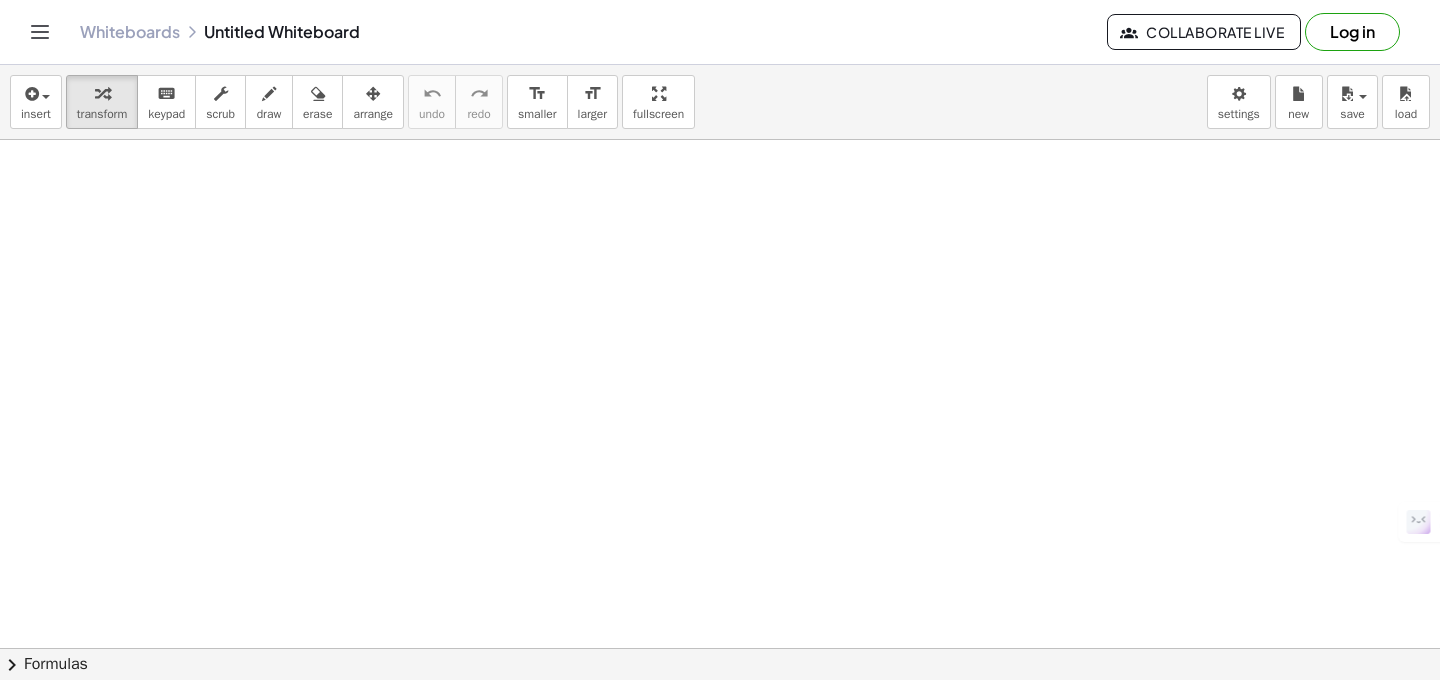 drag, startPoint x: 402, startPoint y: 315, endPoint x: 296, endPoint y: 280, distance: 111.62885 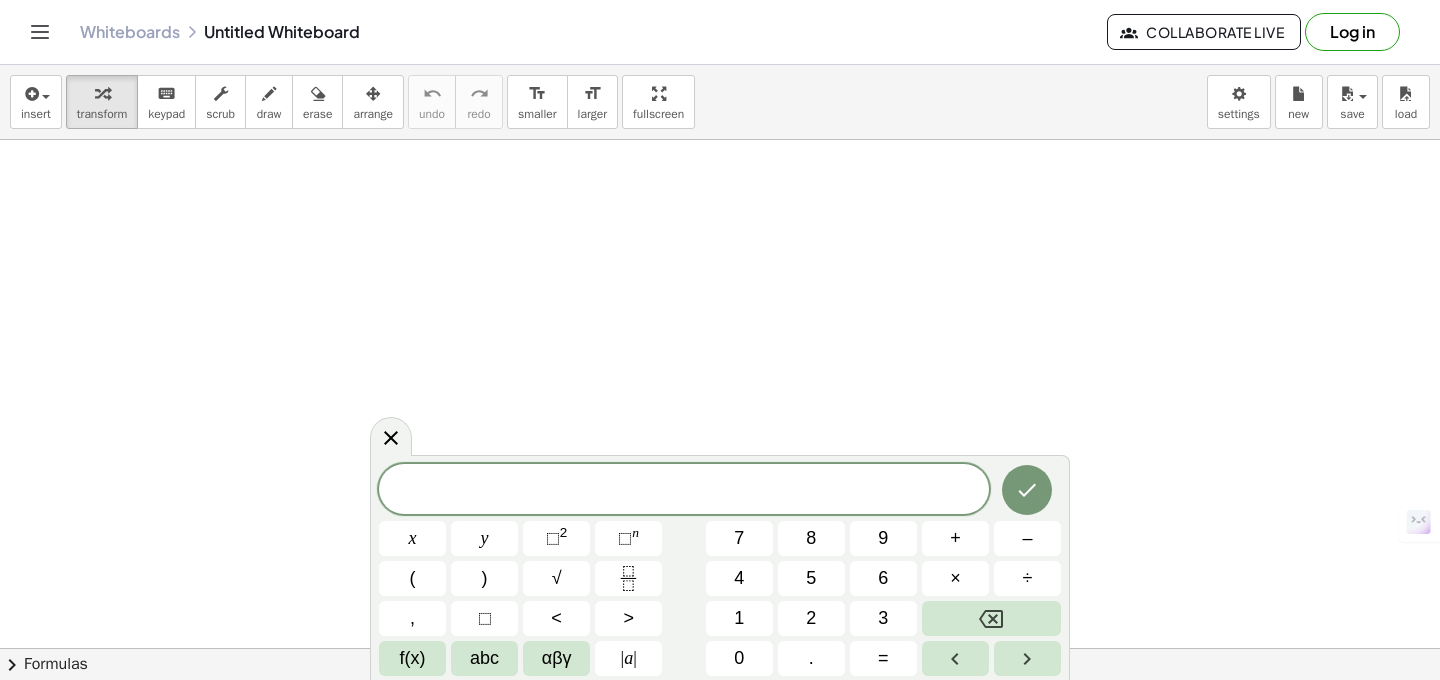 drag, startPoint x: 26, startPoint y: 153, endPoint x: 16, endPoint y: 158, distance: 11.18034 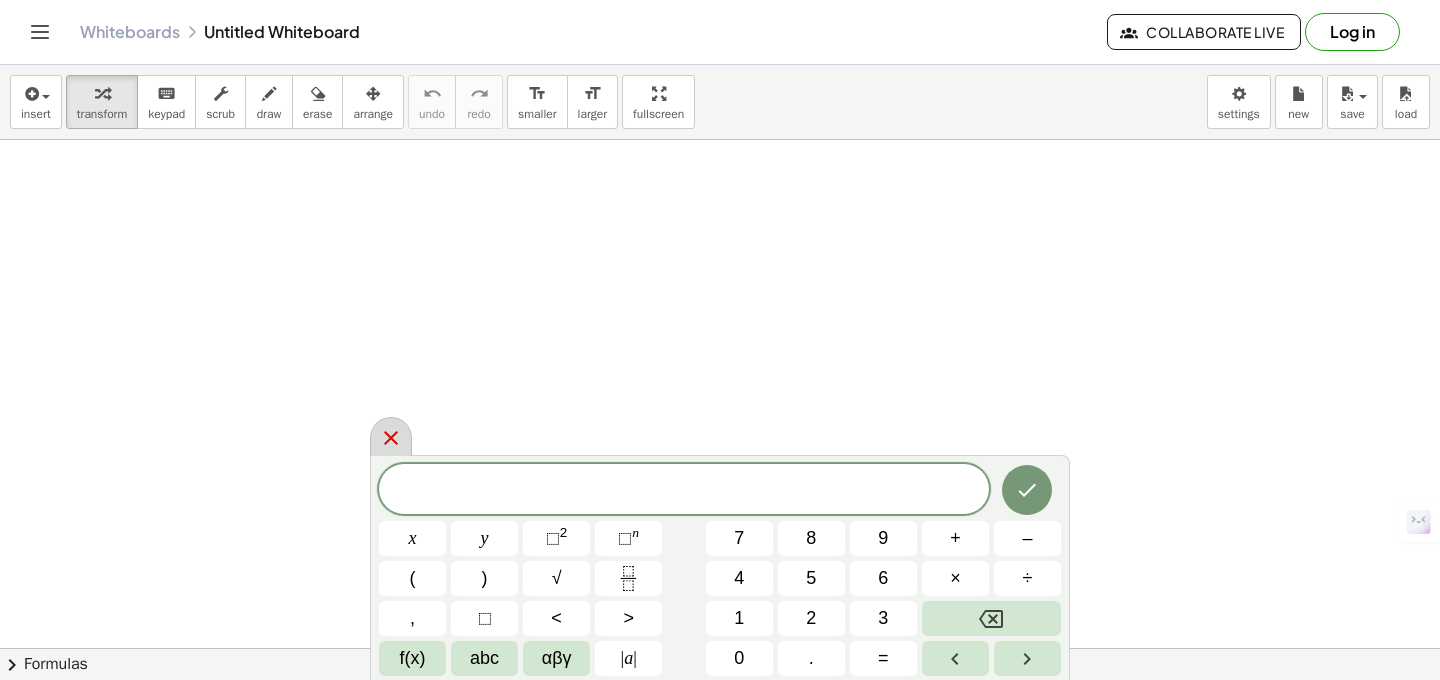 drag, startPoint x: 419, startPoint y: 433, endPoint x: 392, endPoint y: 439, distance: 27.658634 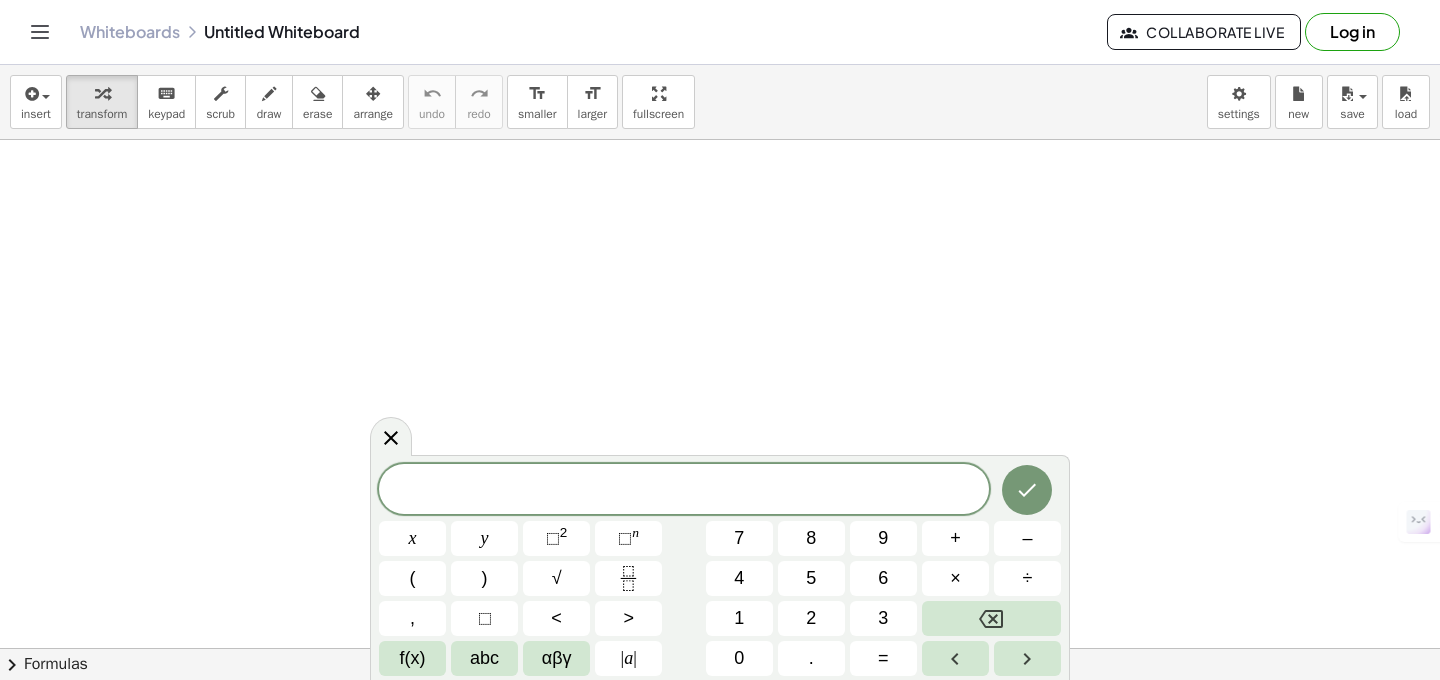 click 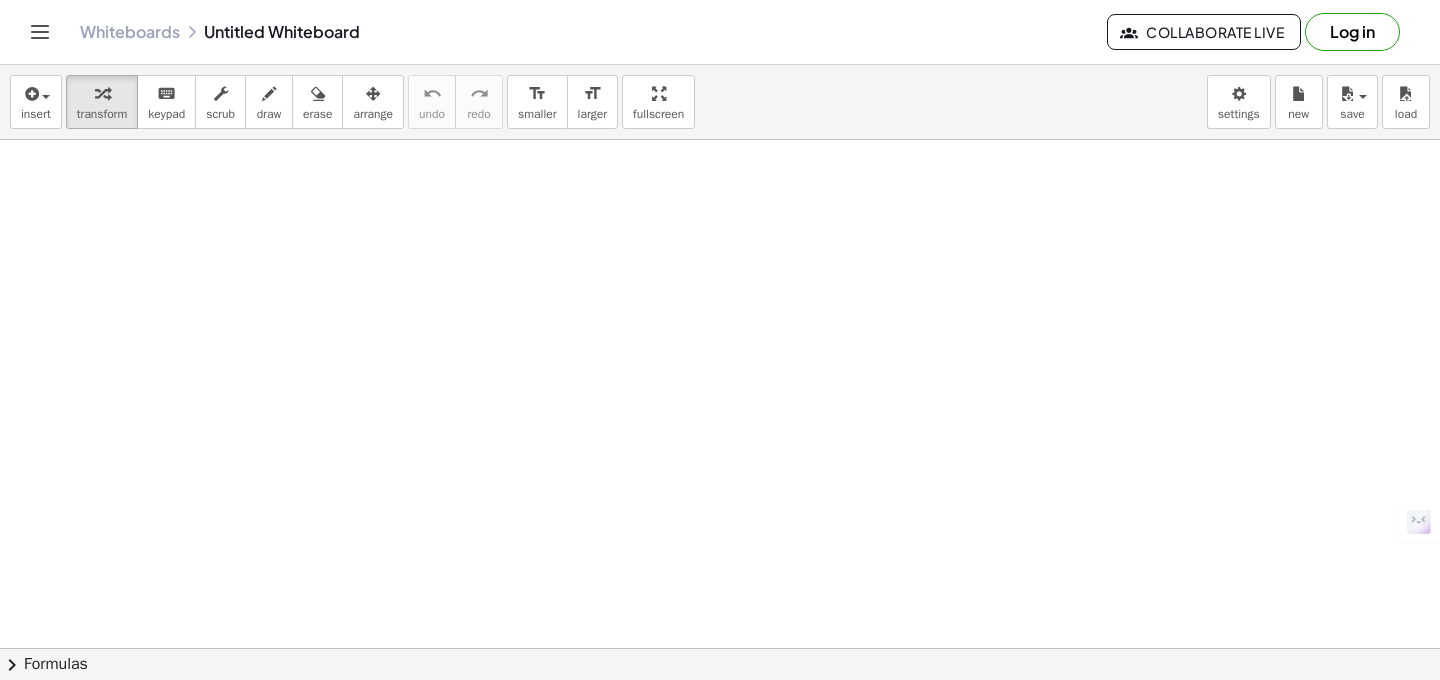 drag, startPoint x: 45, startPoint y: 163, endPoint x: 20, endPoint y: 166, distance: 25.179358 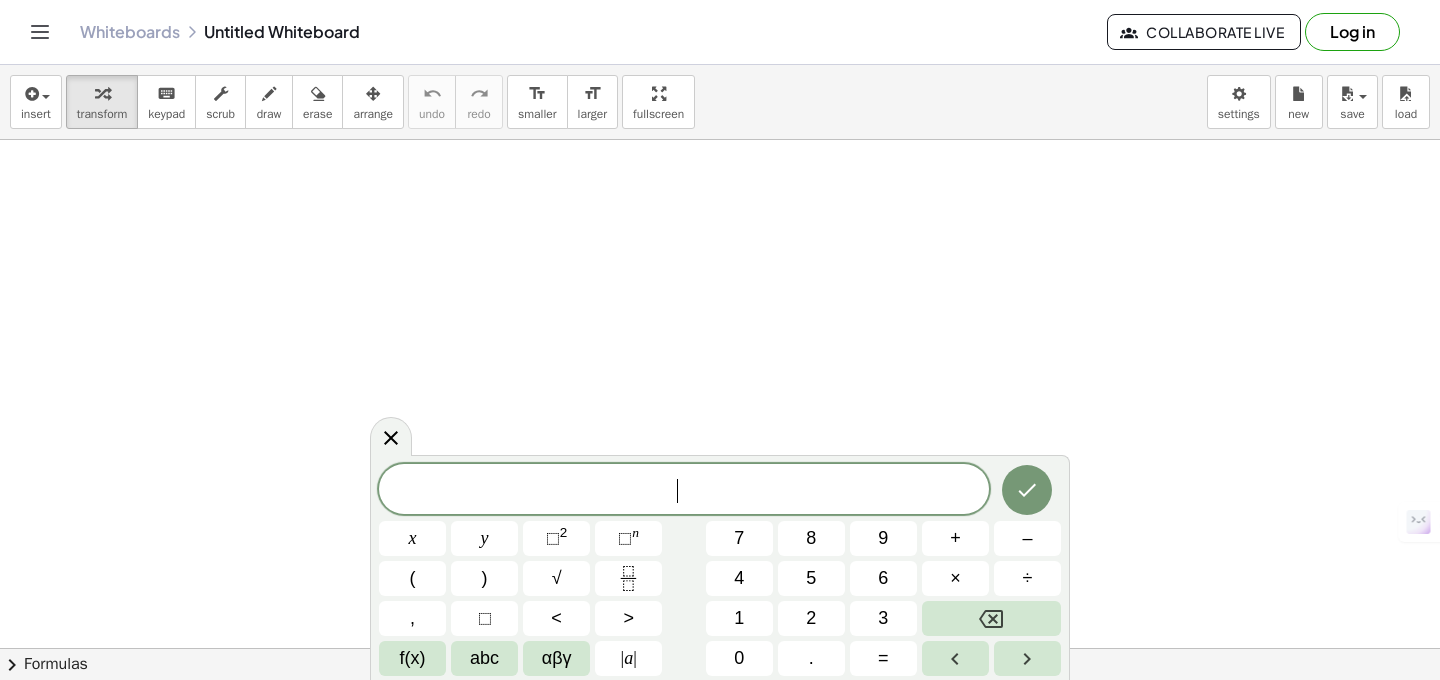 click at bounding box center (720, 713) 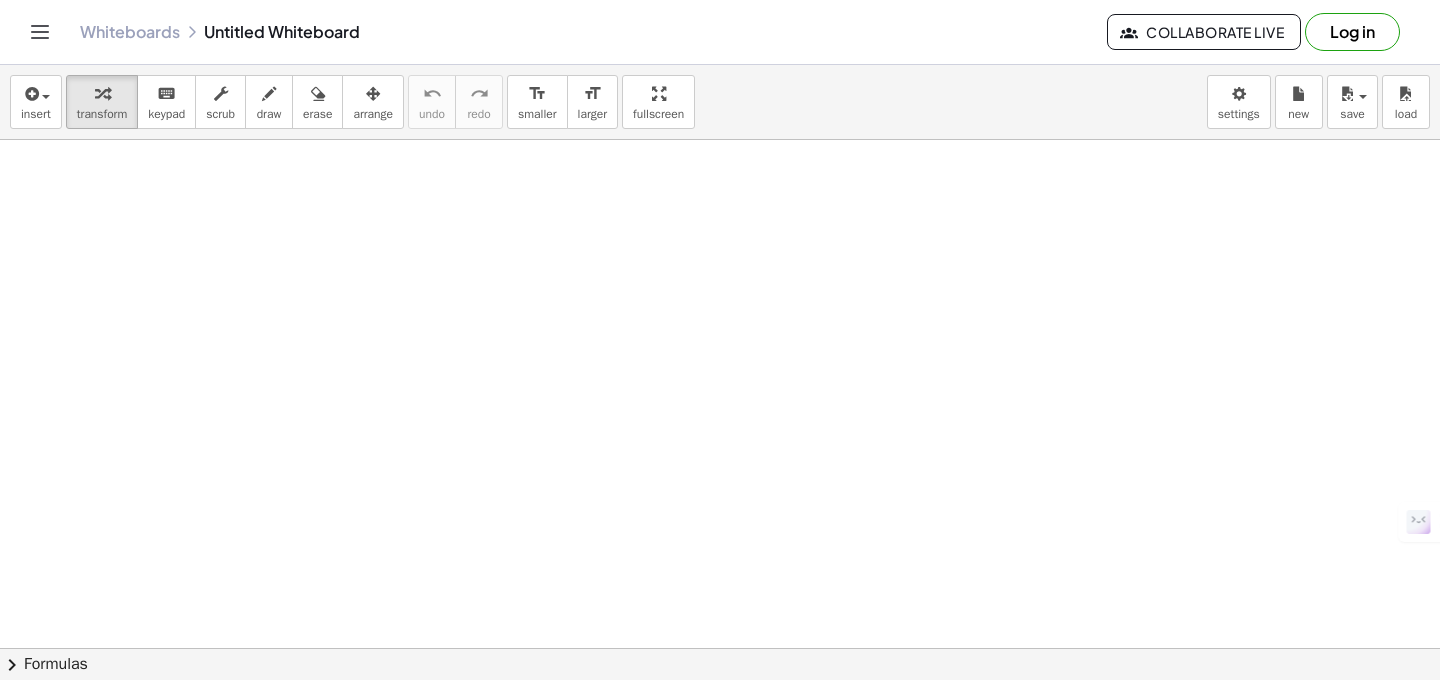 click at bounding box center [720, 713] 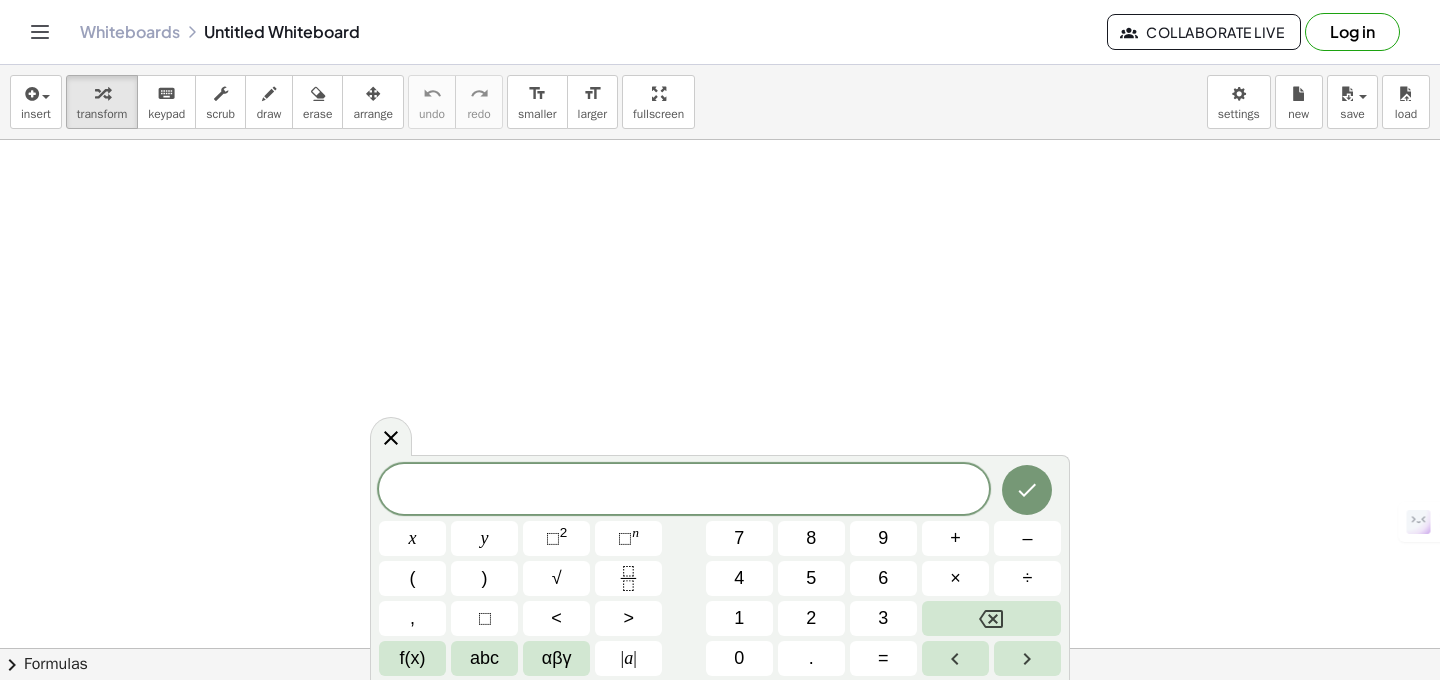 drag, startPoint x: 14, startPoint y: 179, endPoint x: 80, endPoint y: 168, distance: 66.910385 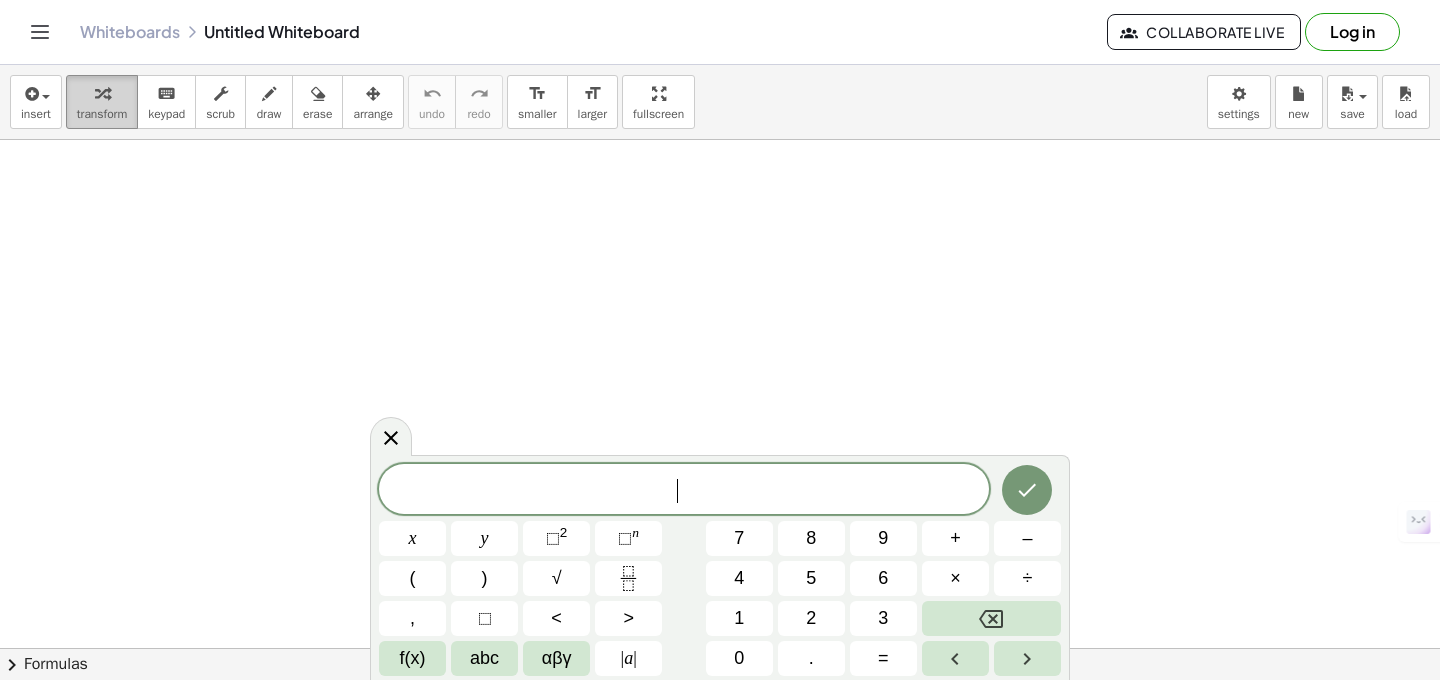 drag, startPoint x: 86, startPoint y: 162, endPoint x: 85, endPoint y: 109, distance: 53.009434 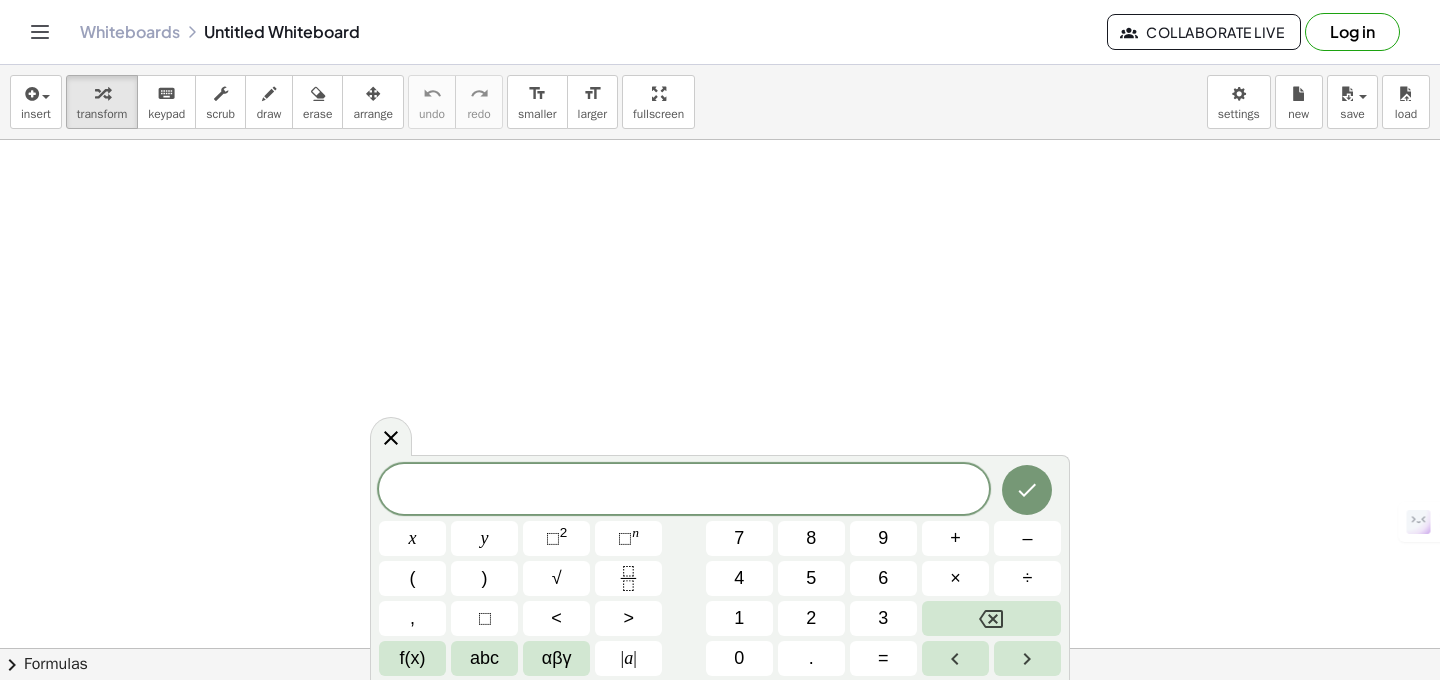 drag, startPoint x: 7, startPoint y: 222, endPoint x: 74, endPoint y: 209, distance: 68.24954 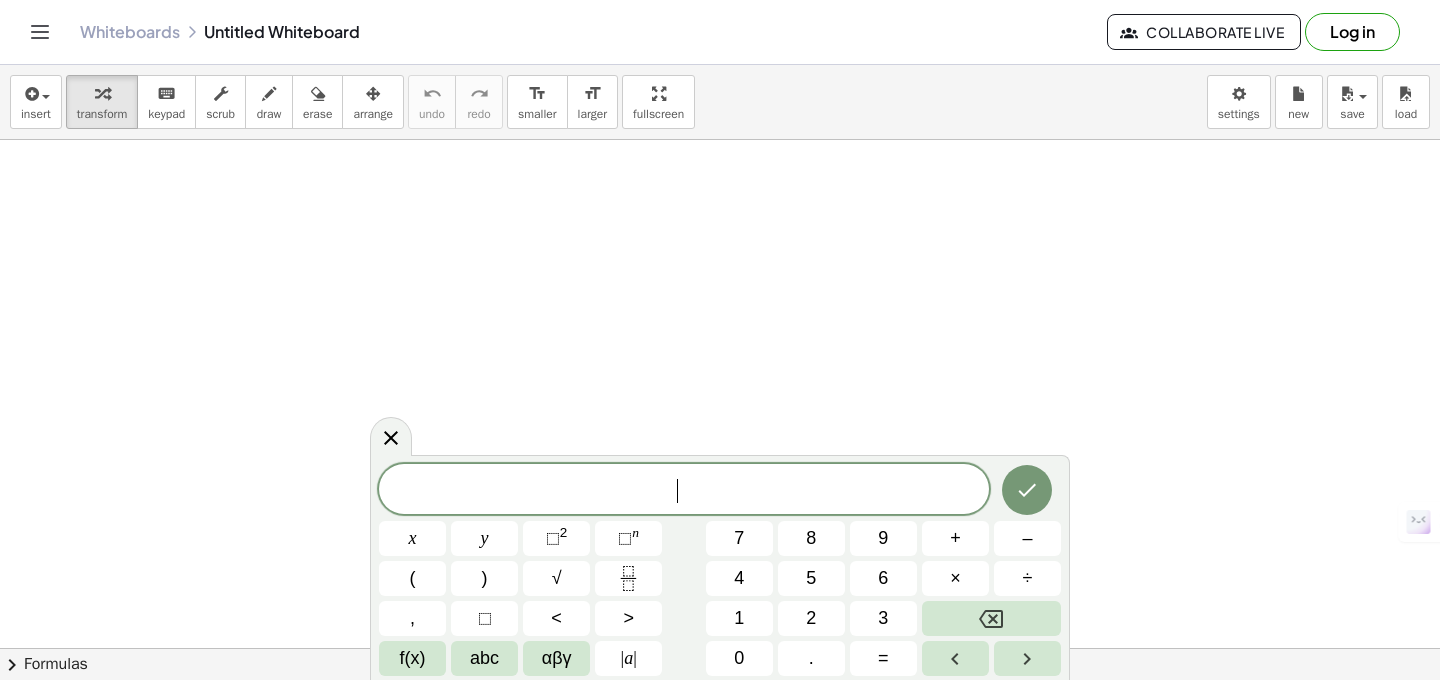 drag, startPoint x: 99, startPoint y: 205, endPoint x: 118, endPoint y: 198, distance: 20.248457 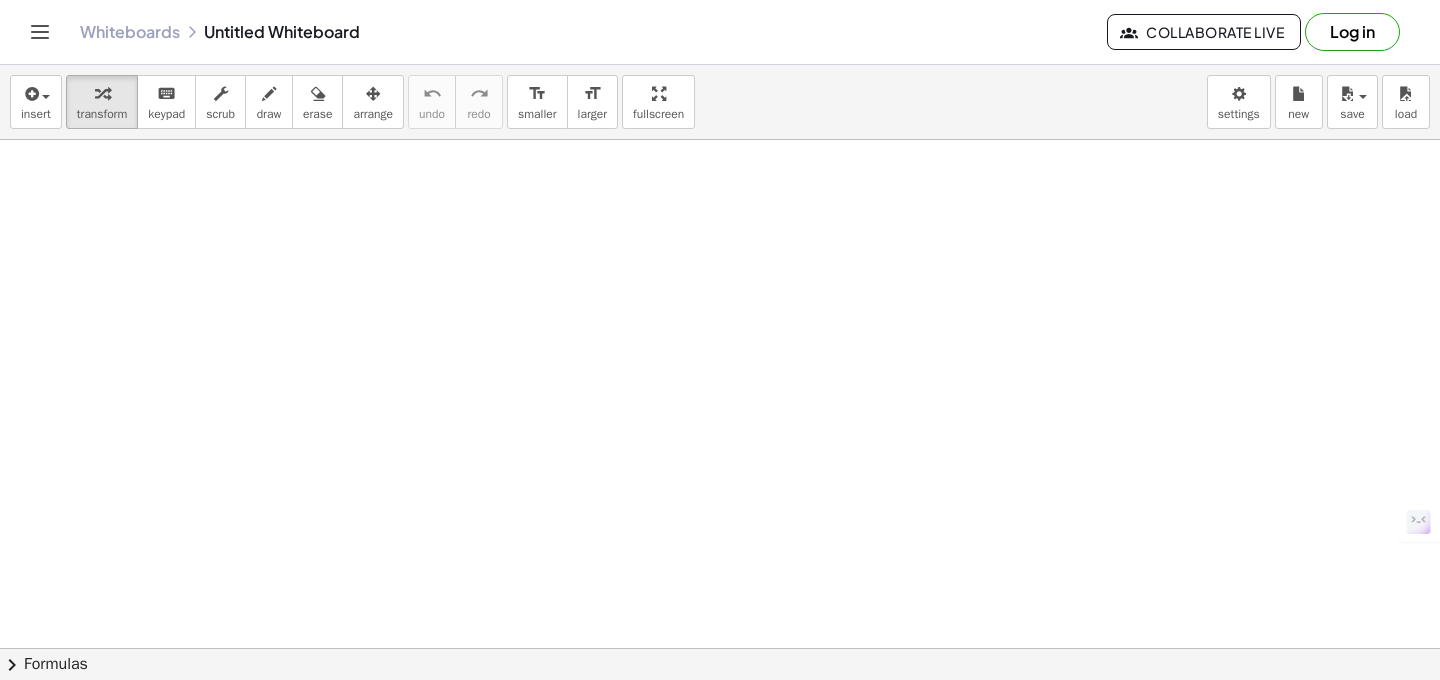 drag, startPoint x: 136, startPoint y: 173, endPoint x: 194, endPoint y: 191, distance: 60.728905 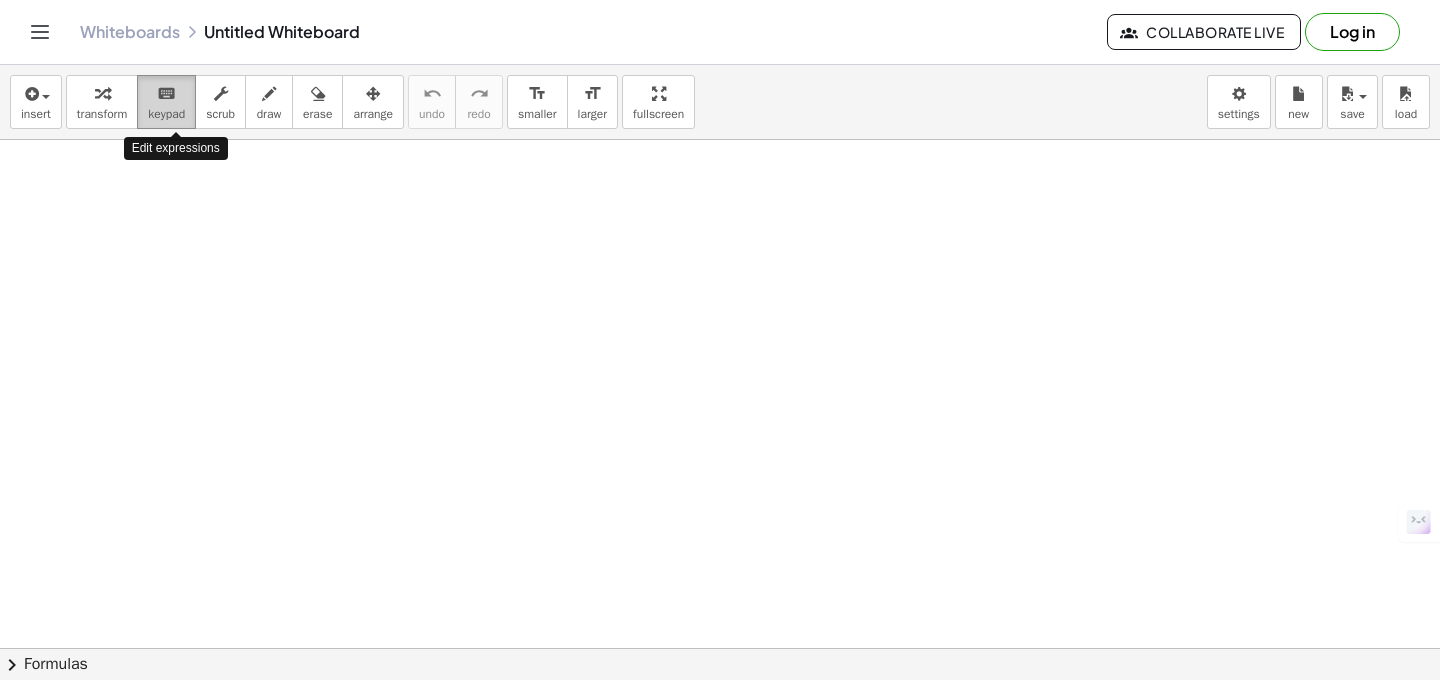 click on "keypad" at bounding box center [166, 114] 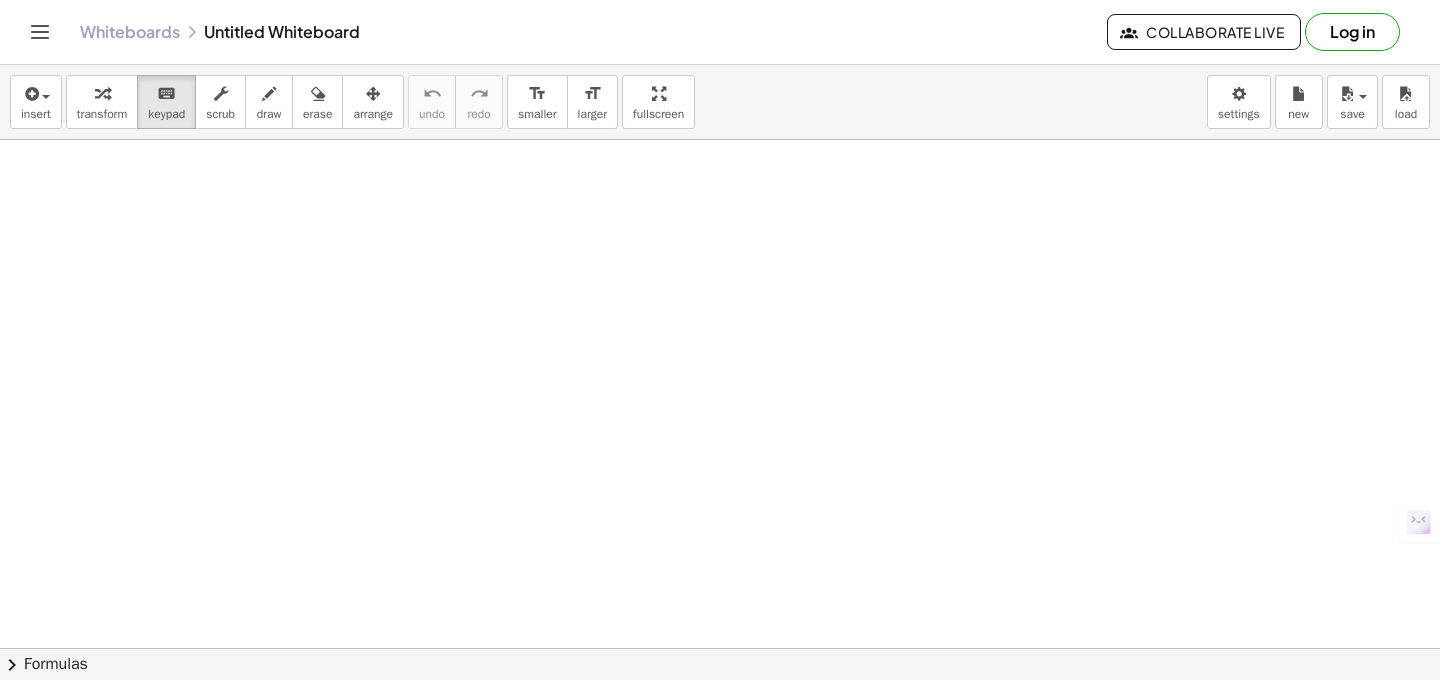 click at bounding box center [720, 713] 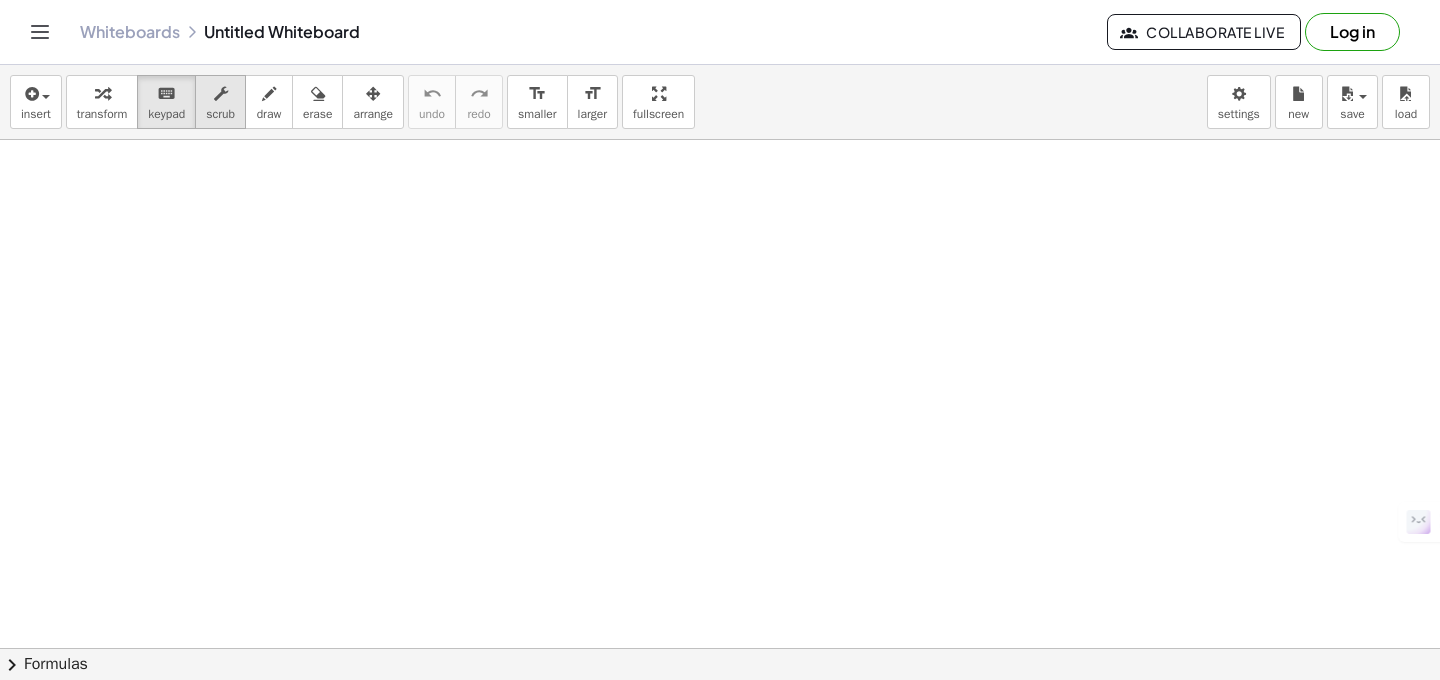 click on "scrub" at bounding box center (220, 114) 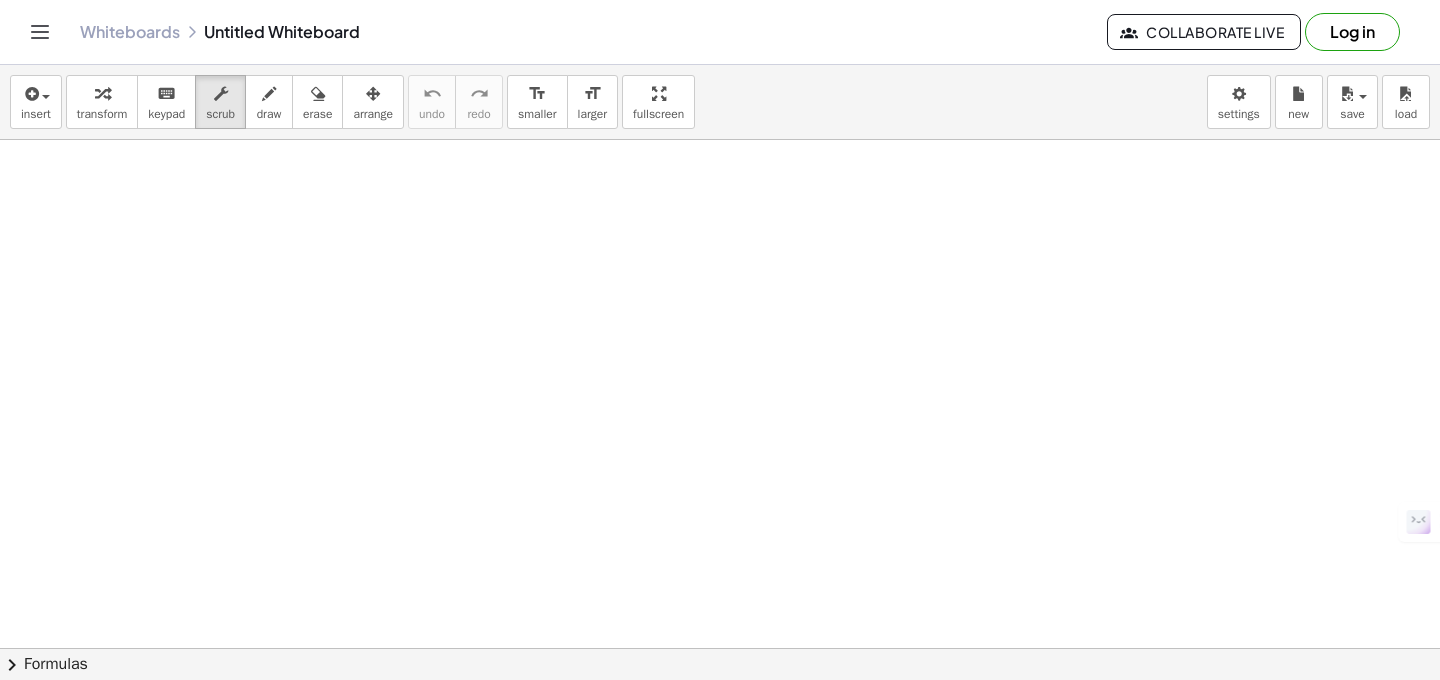 drag, startPoint x: 25, startPoint y: 198, endPoint x: 79, endPoint y: 187, distance: 55.108982 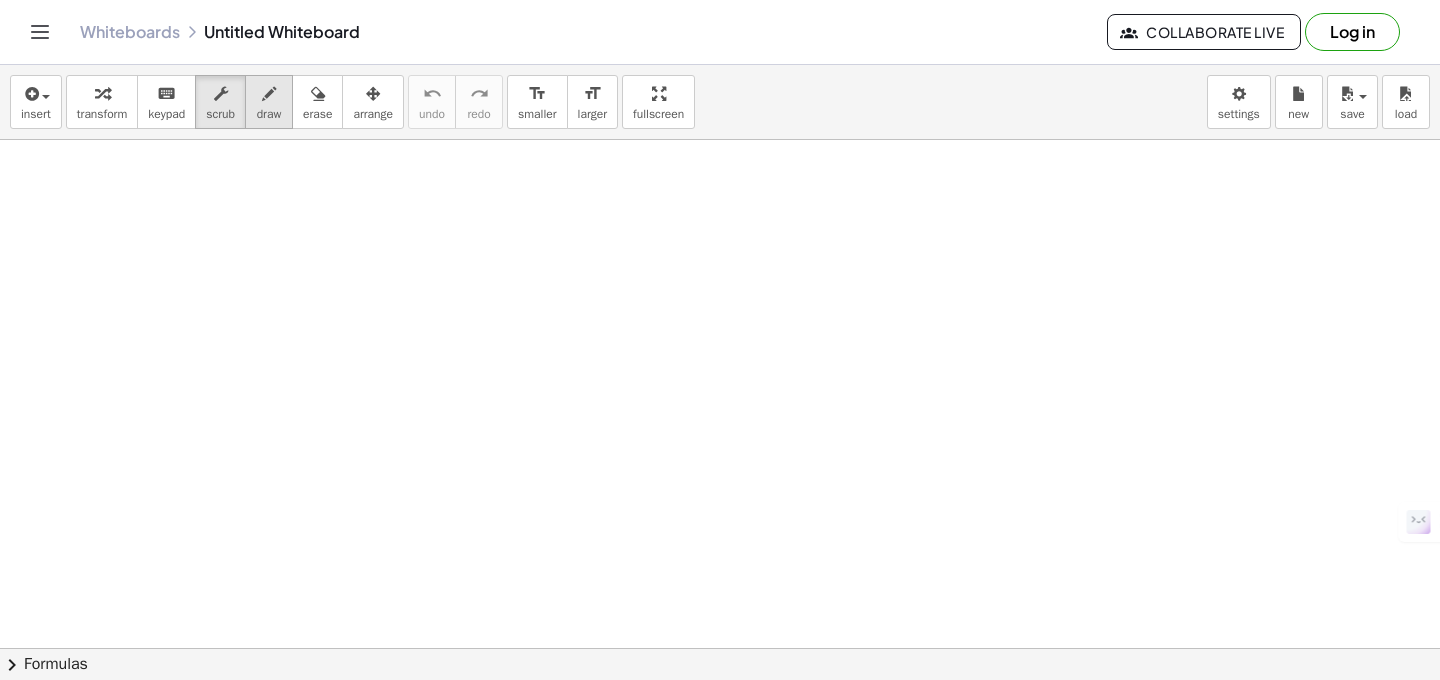 click on "draw" at bounding box center (269, 102) 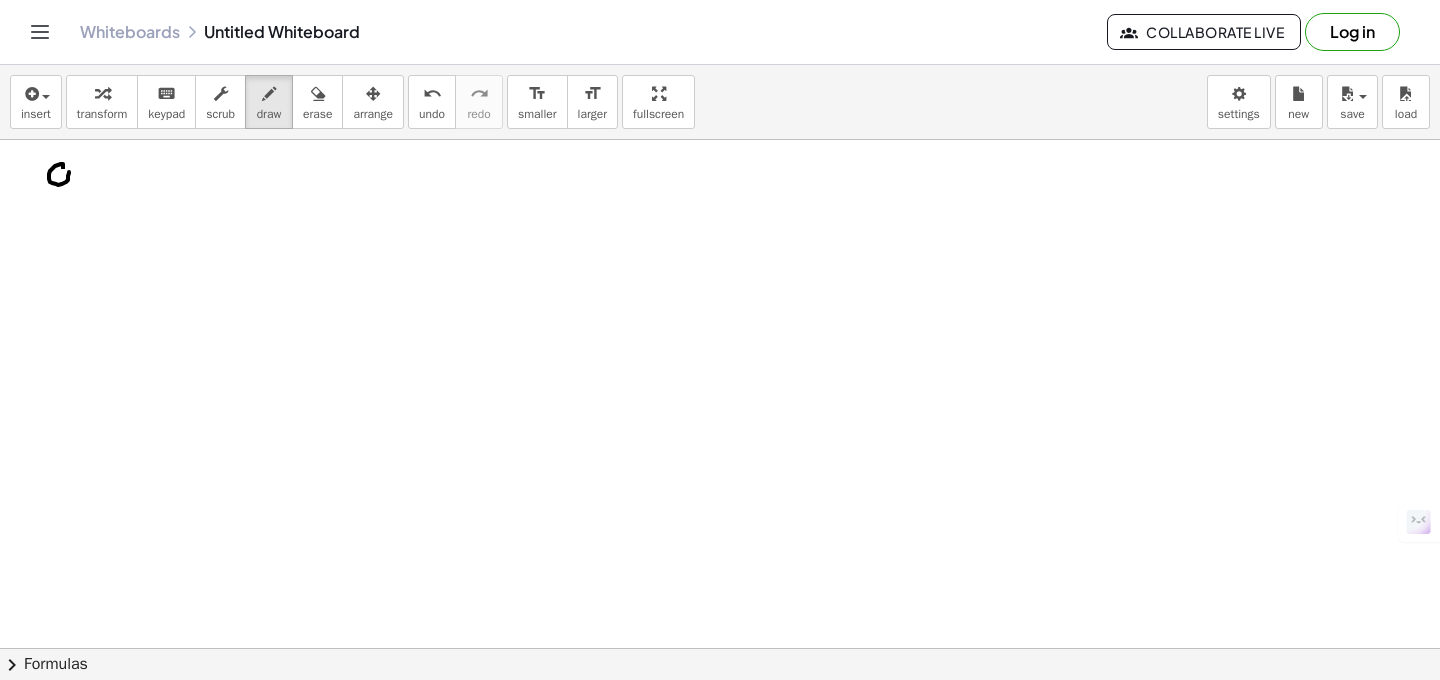 click at bounding box center (720, 713) 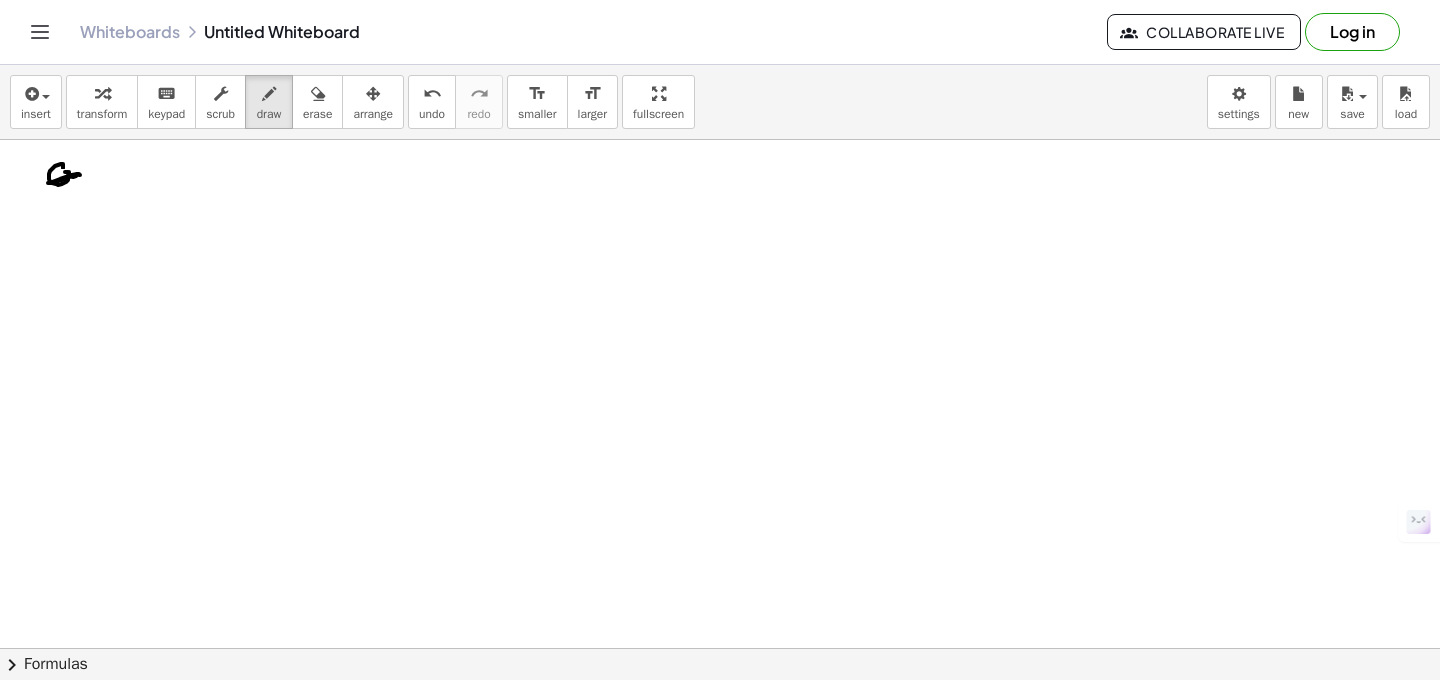 drag, startPoint x: 60, startPoint y: 179, endPoint x: 47, endPoint y: 189, distance: 16.40122 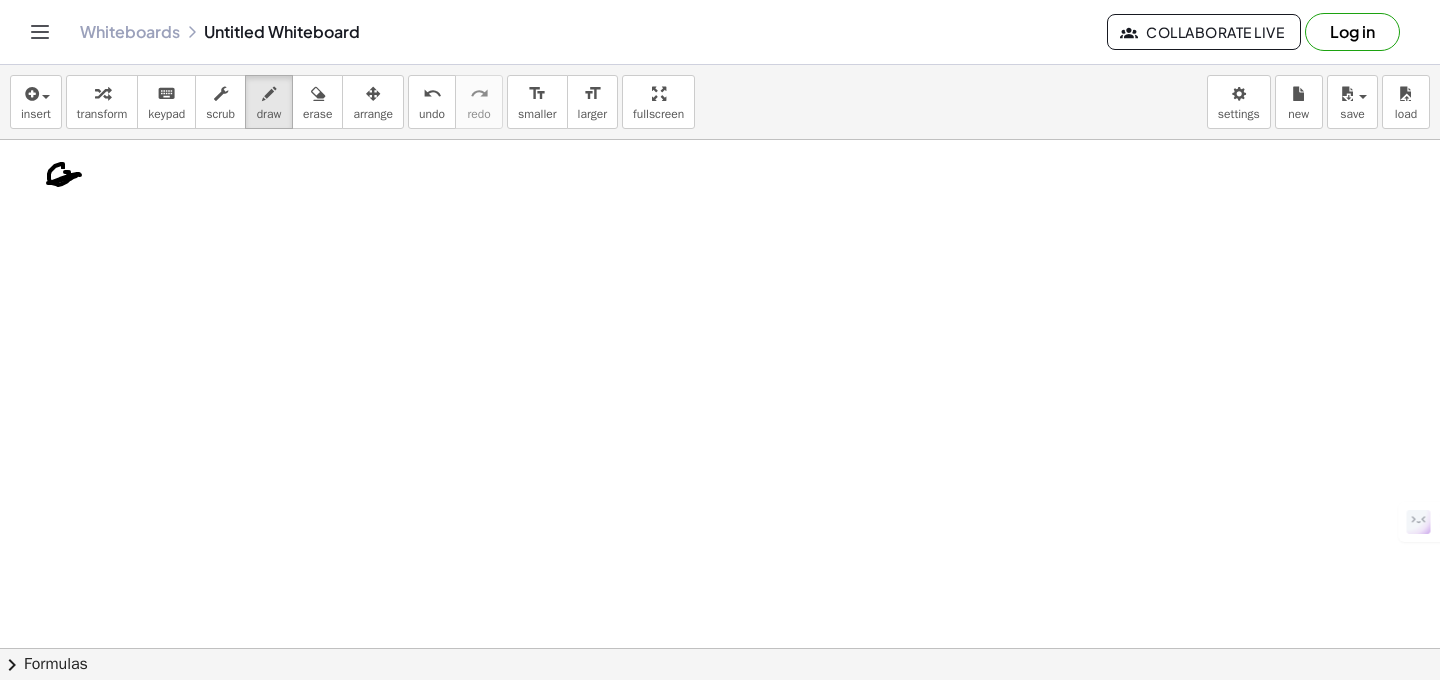 click at bounding box center [720, 713] 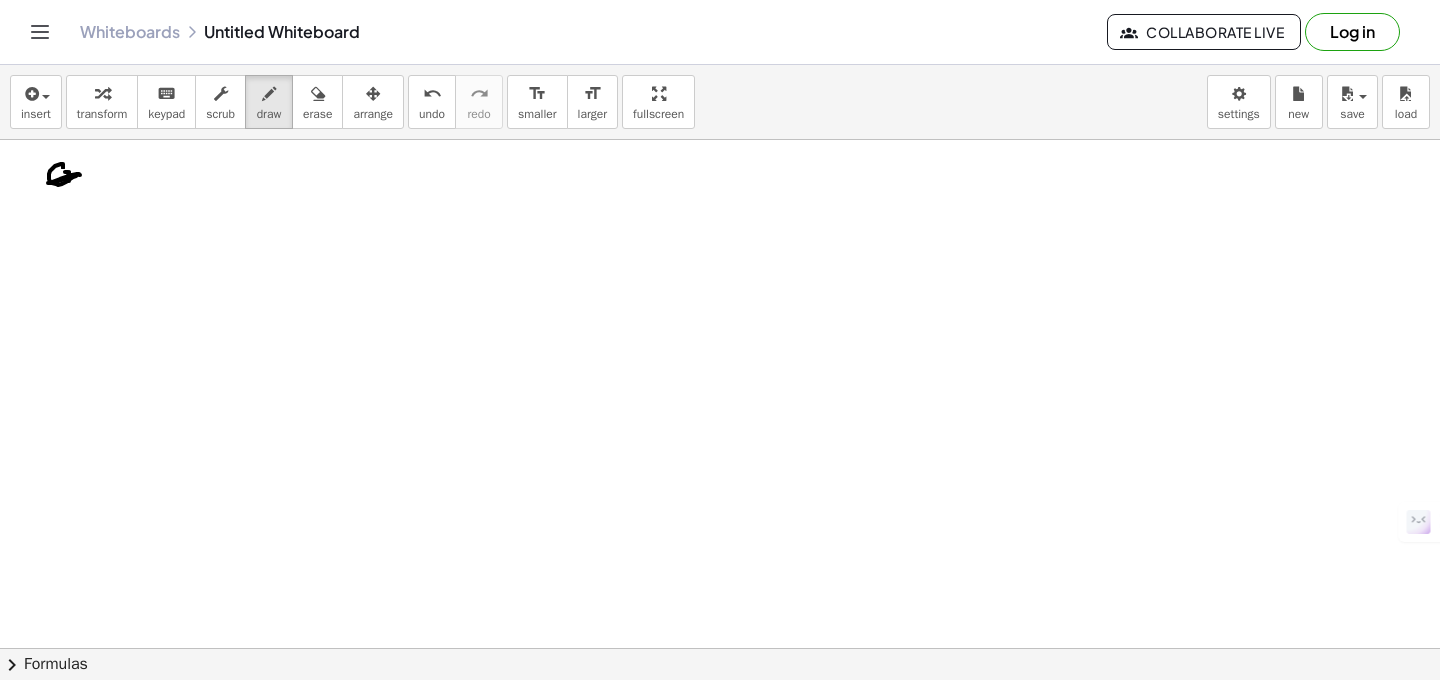 click at bounding box center (720, 713) 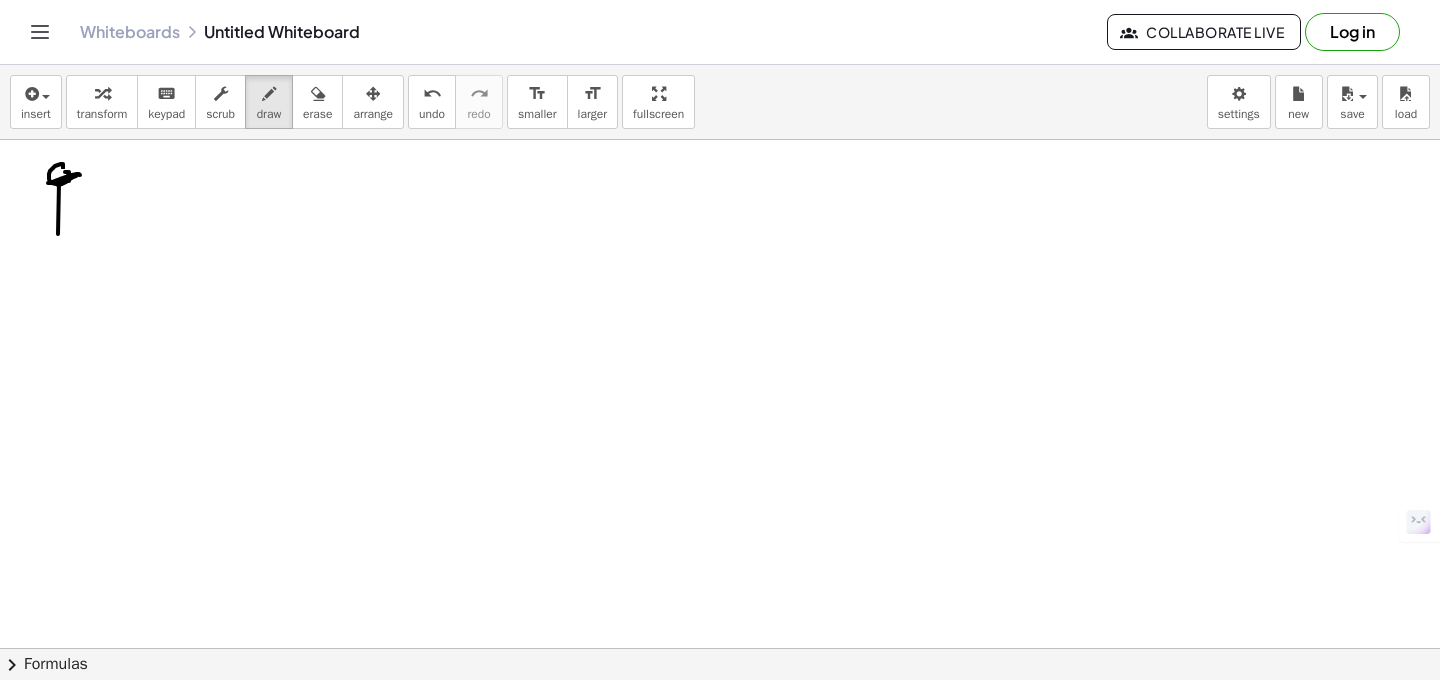 click at bounding box center (720, 713) 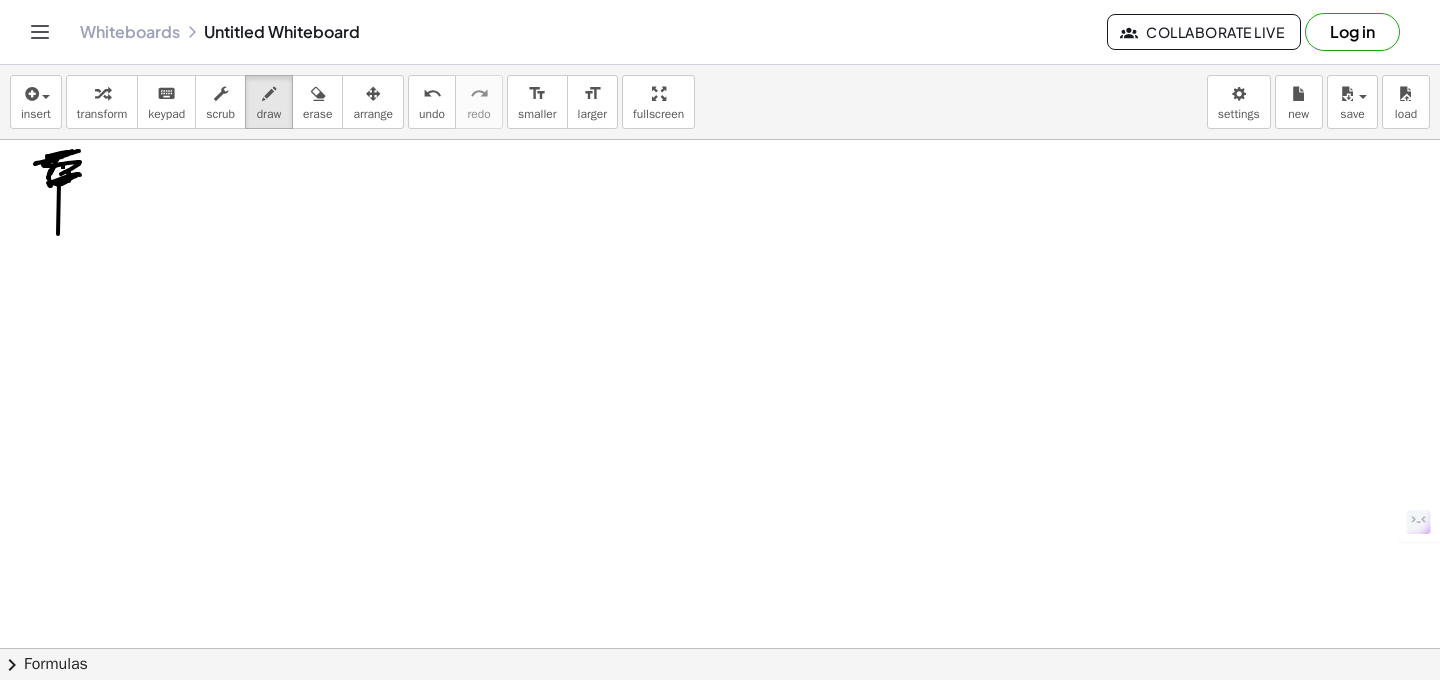 drag, startPoint x: 50, startPoint y: 174, endPoint x: 63, endPoint y: 176, distance: 13.152946 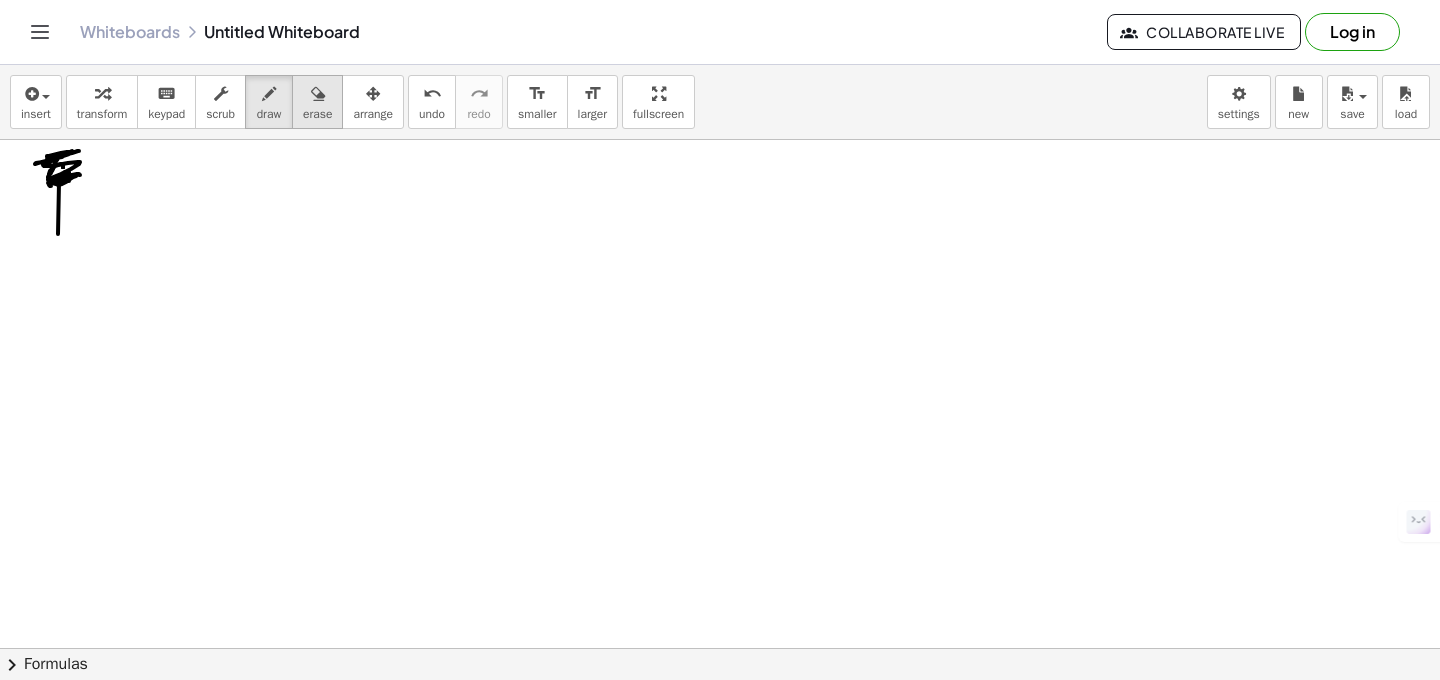 click on "erase" at bounding box center [317, 114] 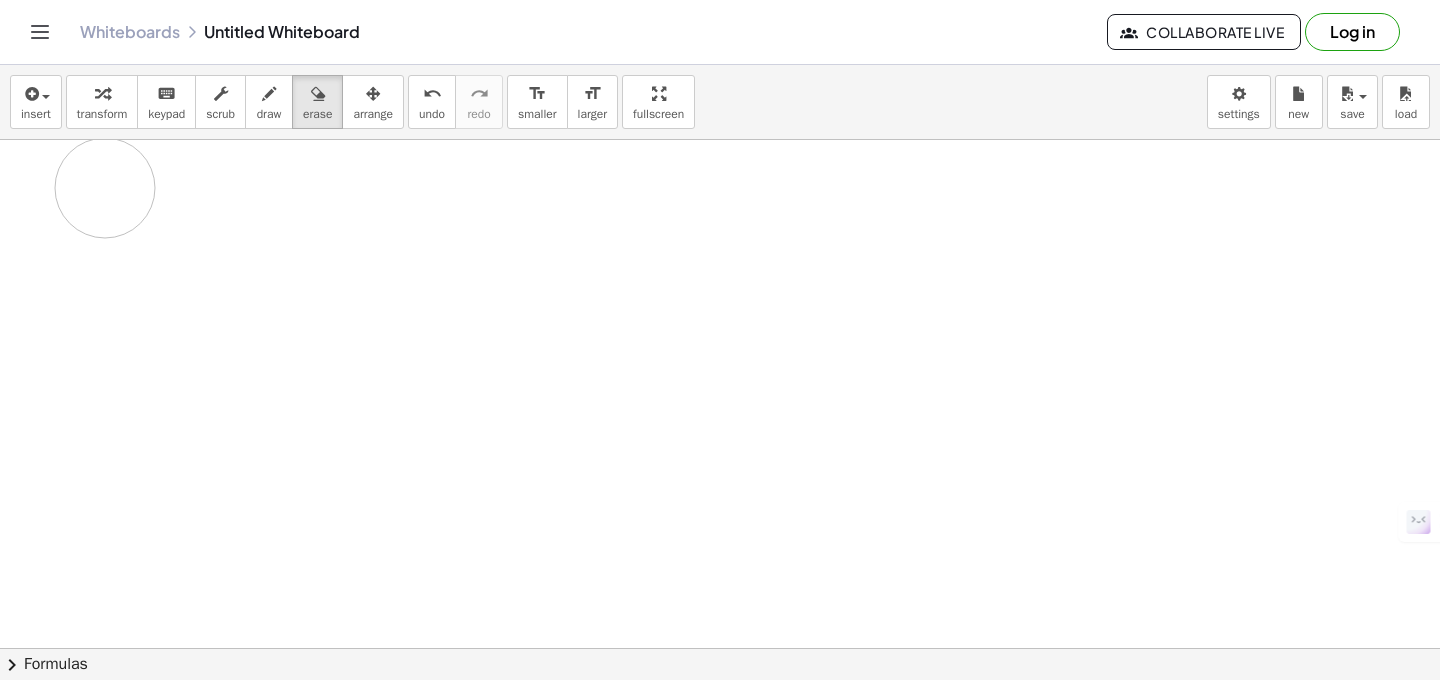 drag, startPoint x: 57, startPoint y: 223, endPoint x: 109, endPoint y: 180, distance: 67.47592 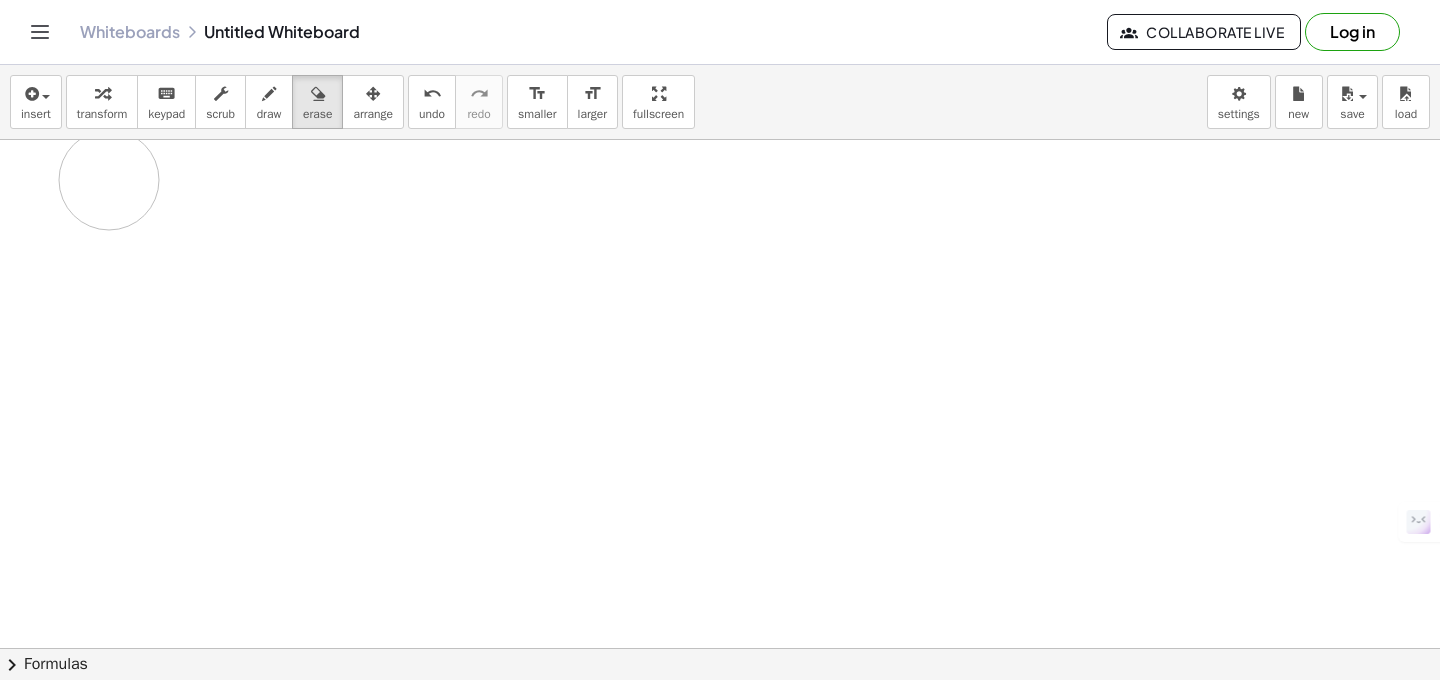 drag, startPoint x: 109, startPoint y: 180, endPoint x: 206, endPoint y: 132, distance: 108.226616 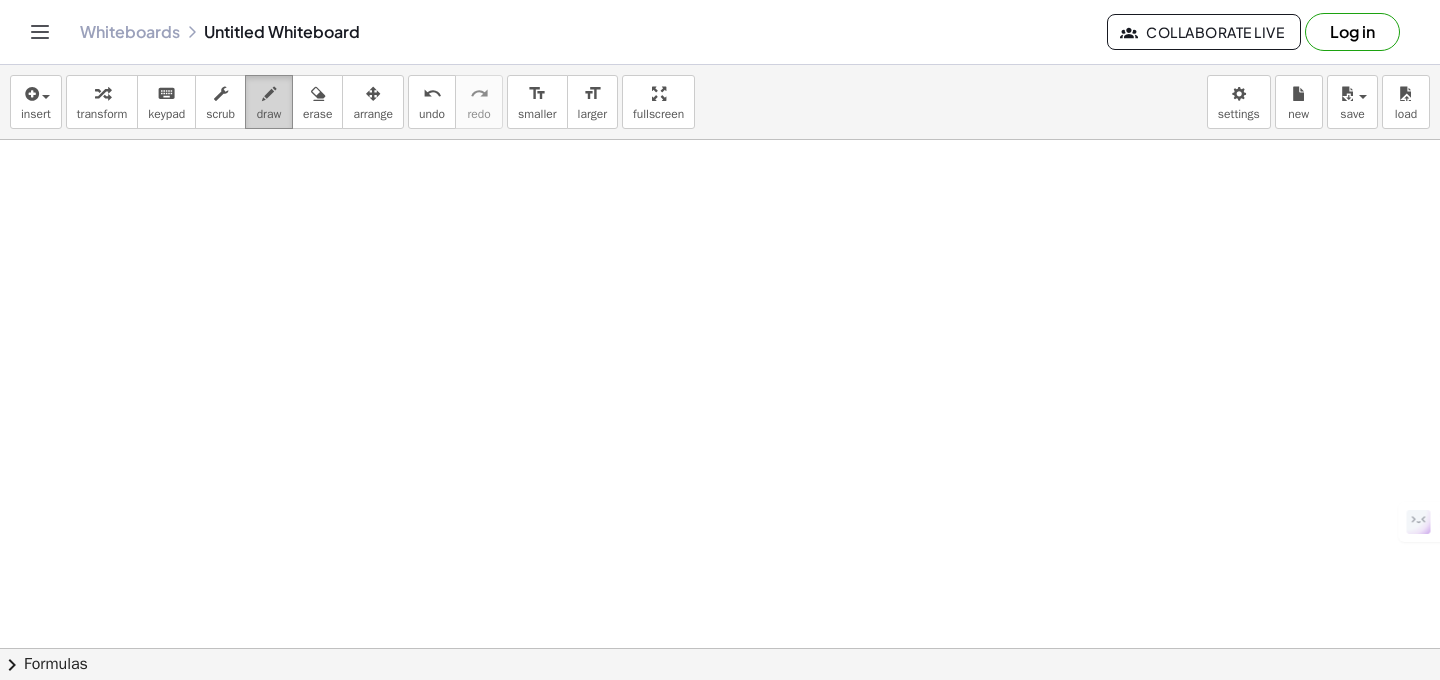 click on "draw" at bounding box center (269, 114) 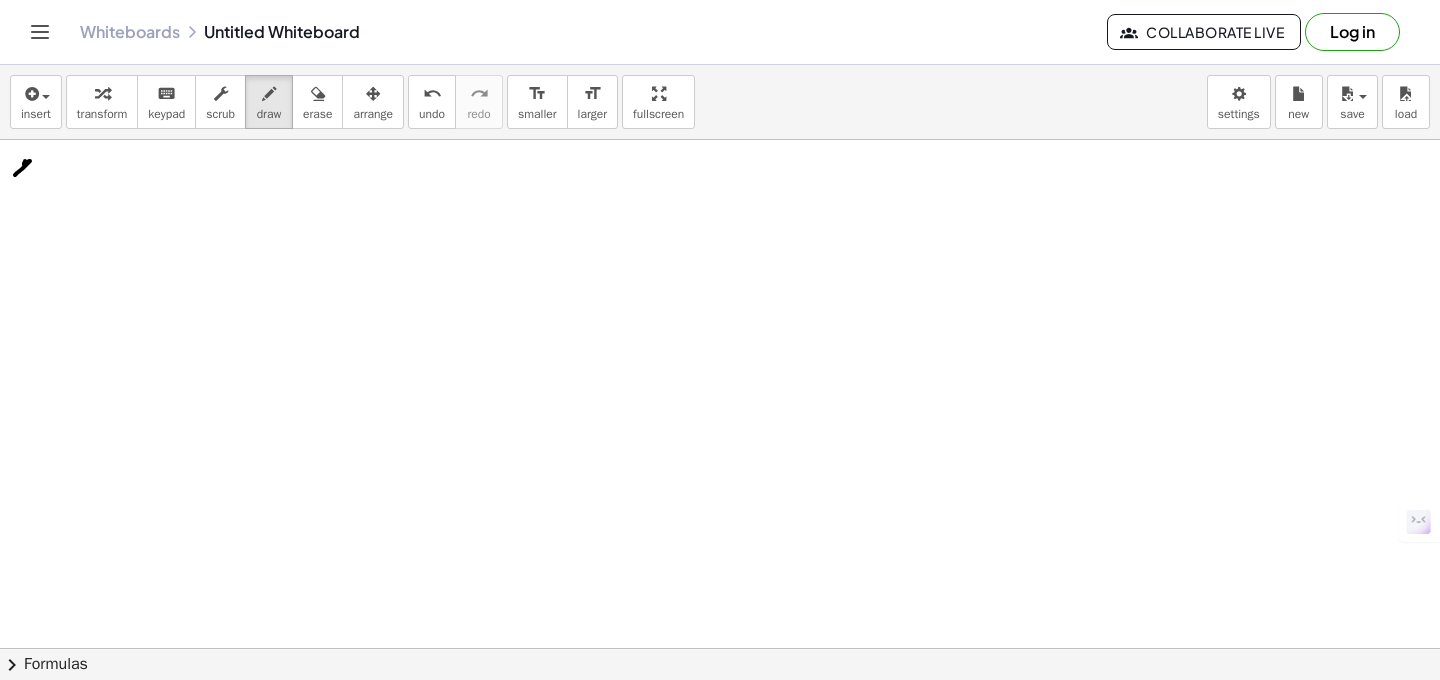 drag, startPoint x: 22, startPoint y: 169, endPoint x: 35, endPoint y: 161, distance: 15.264338 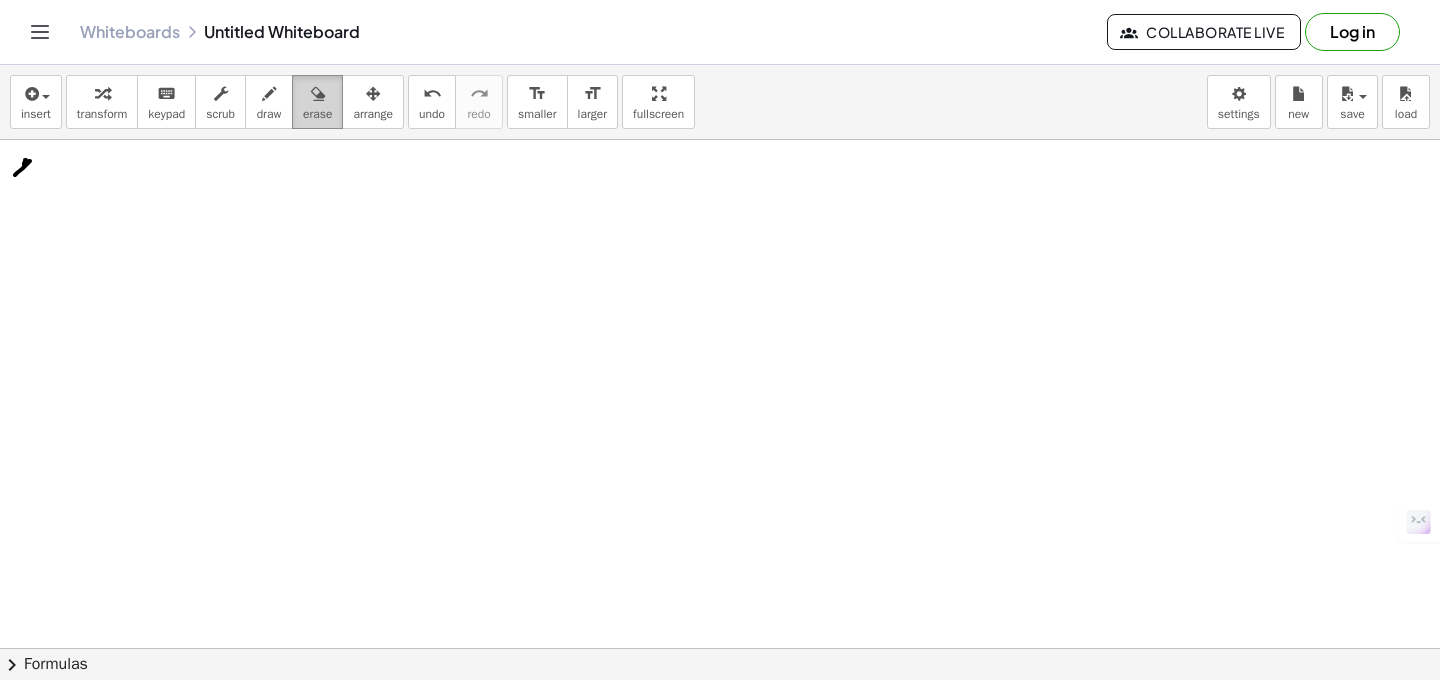 drag, startPoint x: 348, startPoint y: 97, endPoint x: 326, endPoint y: 100, distance: 22.203604 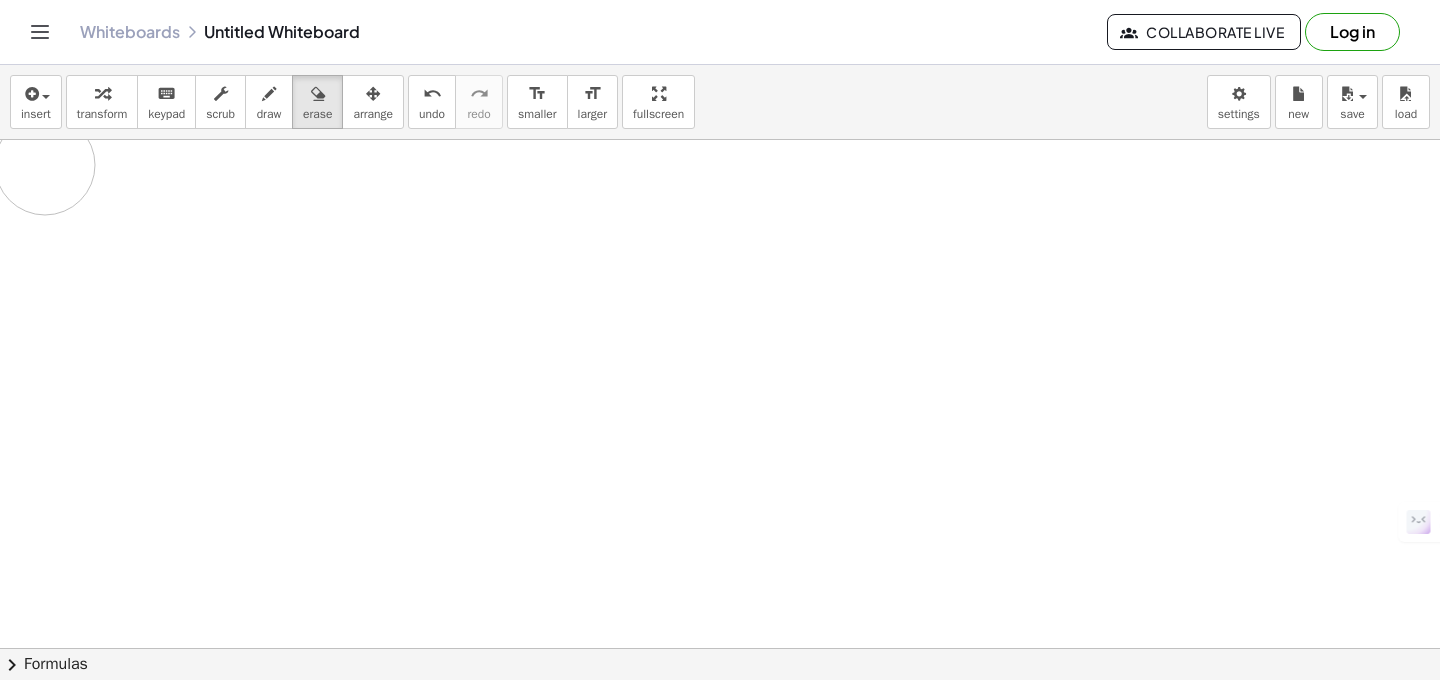 click at bounding box center [720, 713] 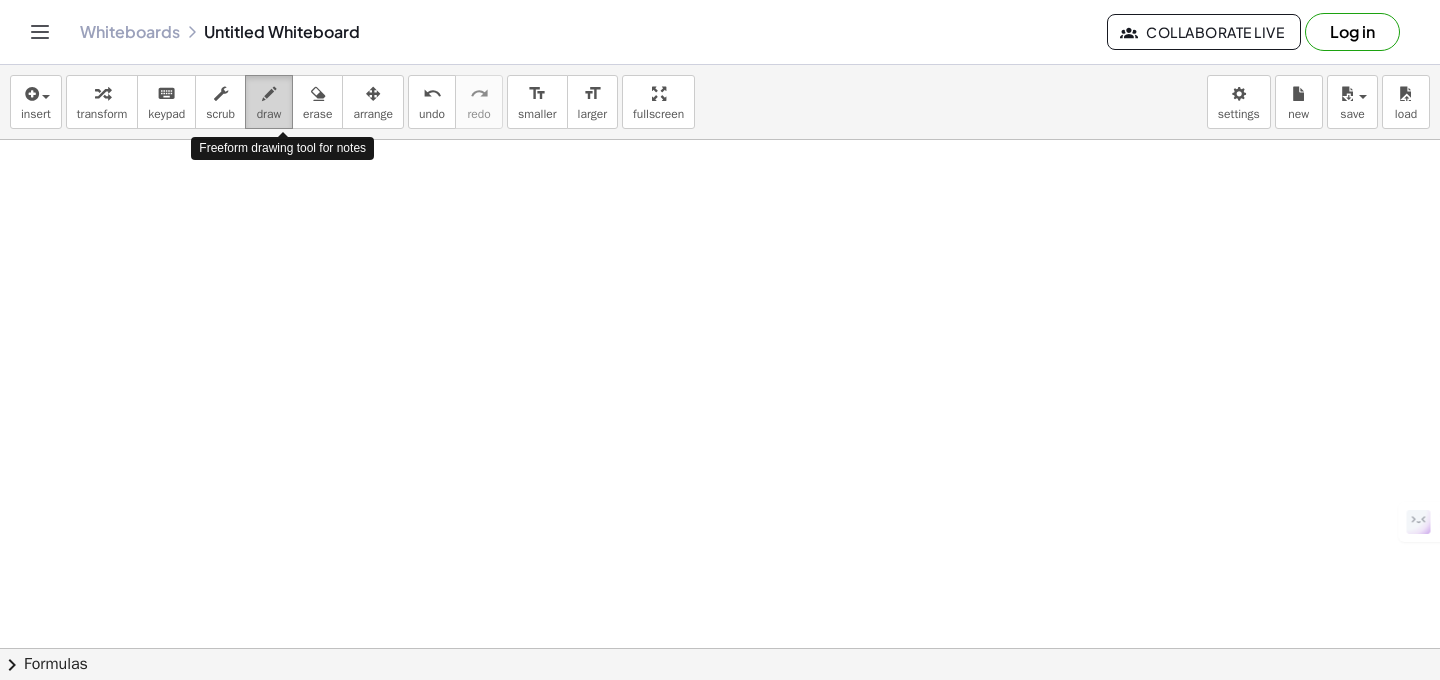 click on "draw" at bounding box center [269, 102] 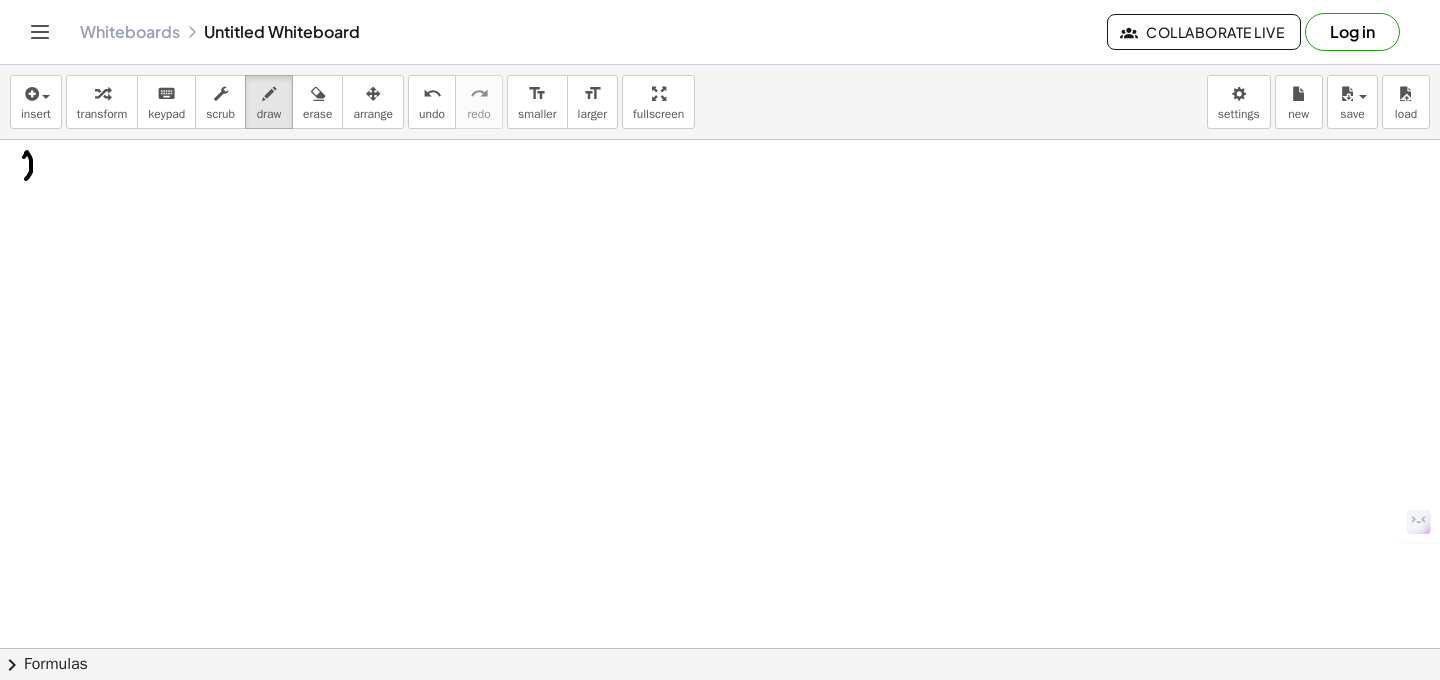 drag, startPoint x: 24, startPoint y: 157, endPoint x: 32, endPoint y: 172, distance: 17 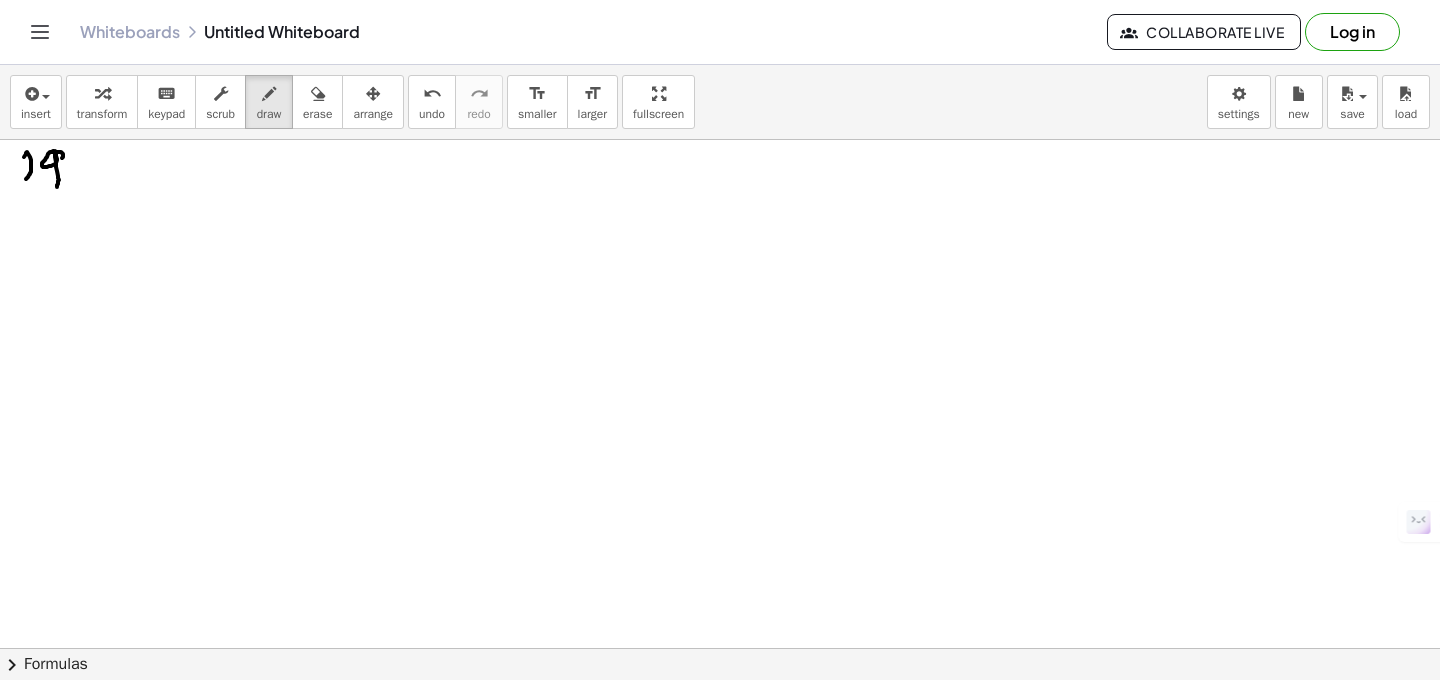 drag, startPoint x: 63, startPoint y: 156, endPoint x: 67, endPoint y: 173, distance: 17.464249 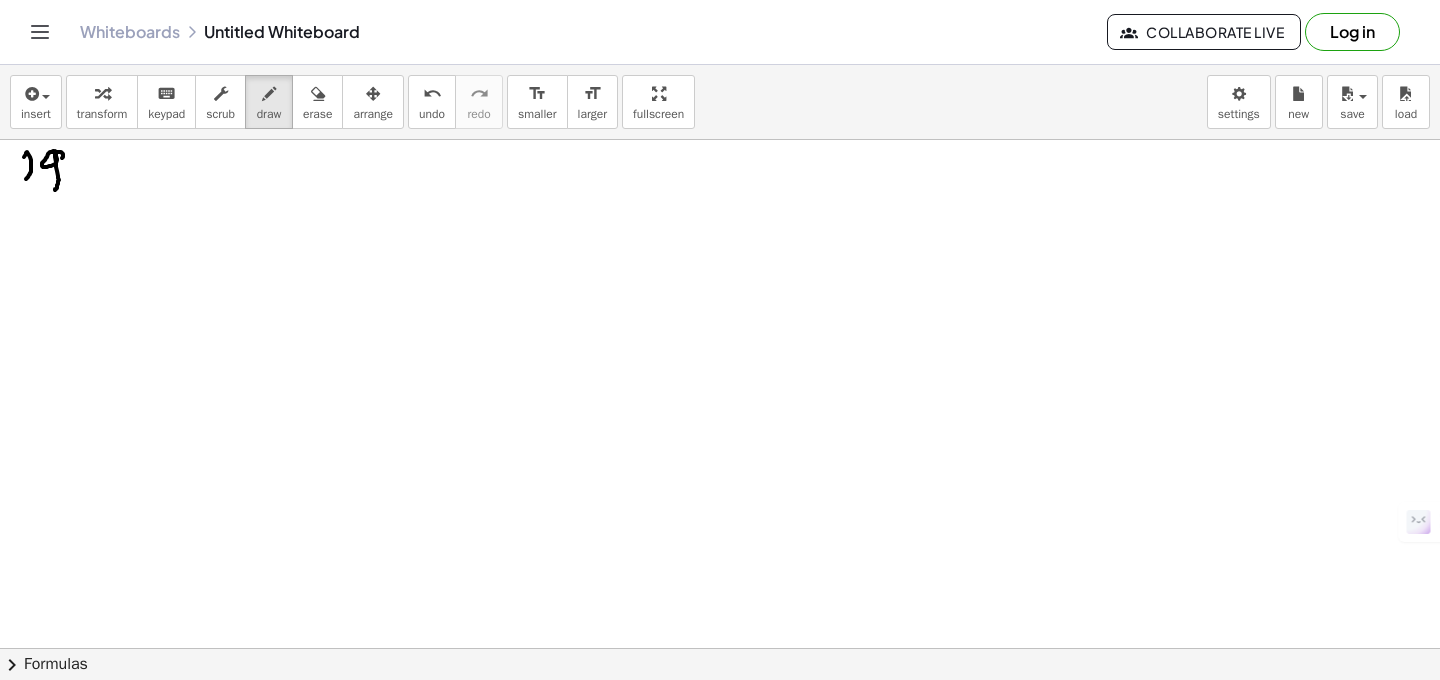 click at bounding box center [720, 713] 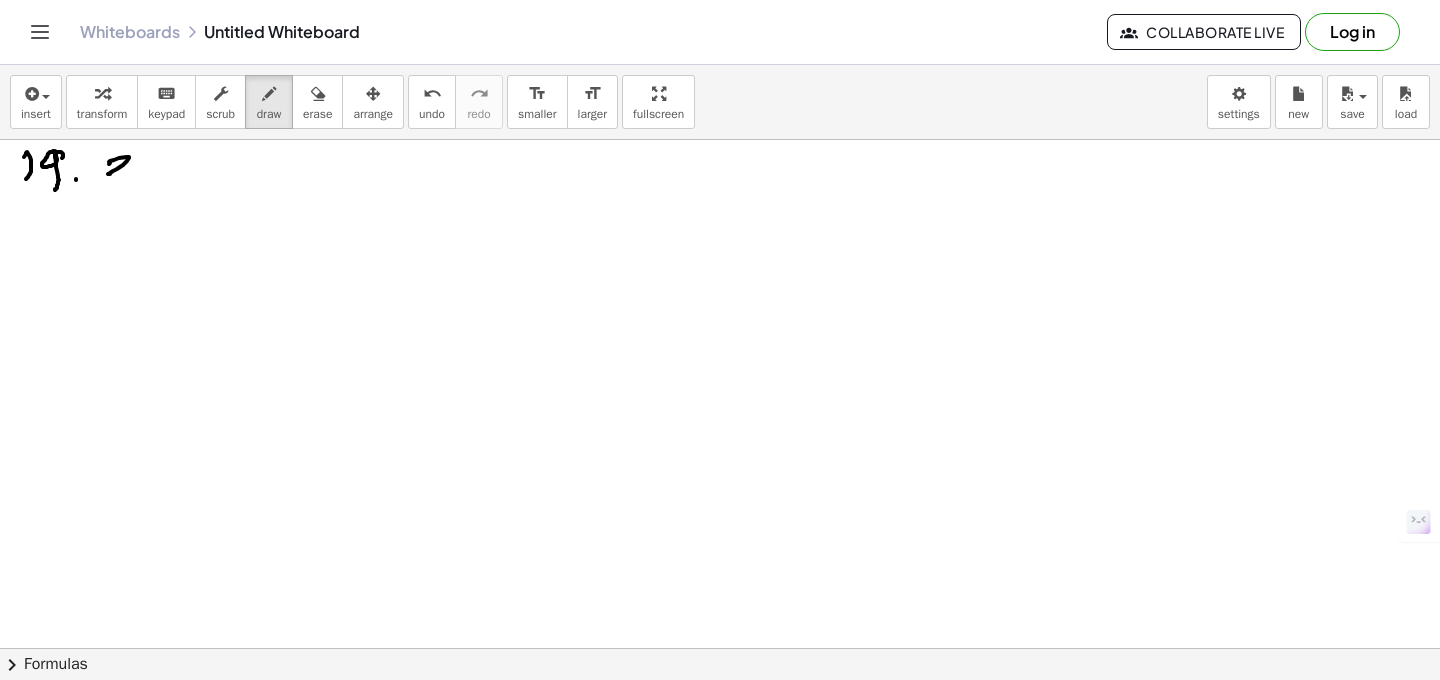 drag, startPoint x: 109, startPoint y: 164, endPoint x: 104, endPoint y: 191, distance: 27.45906 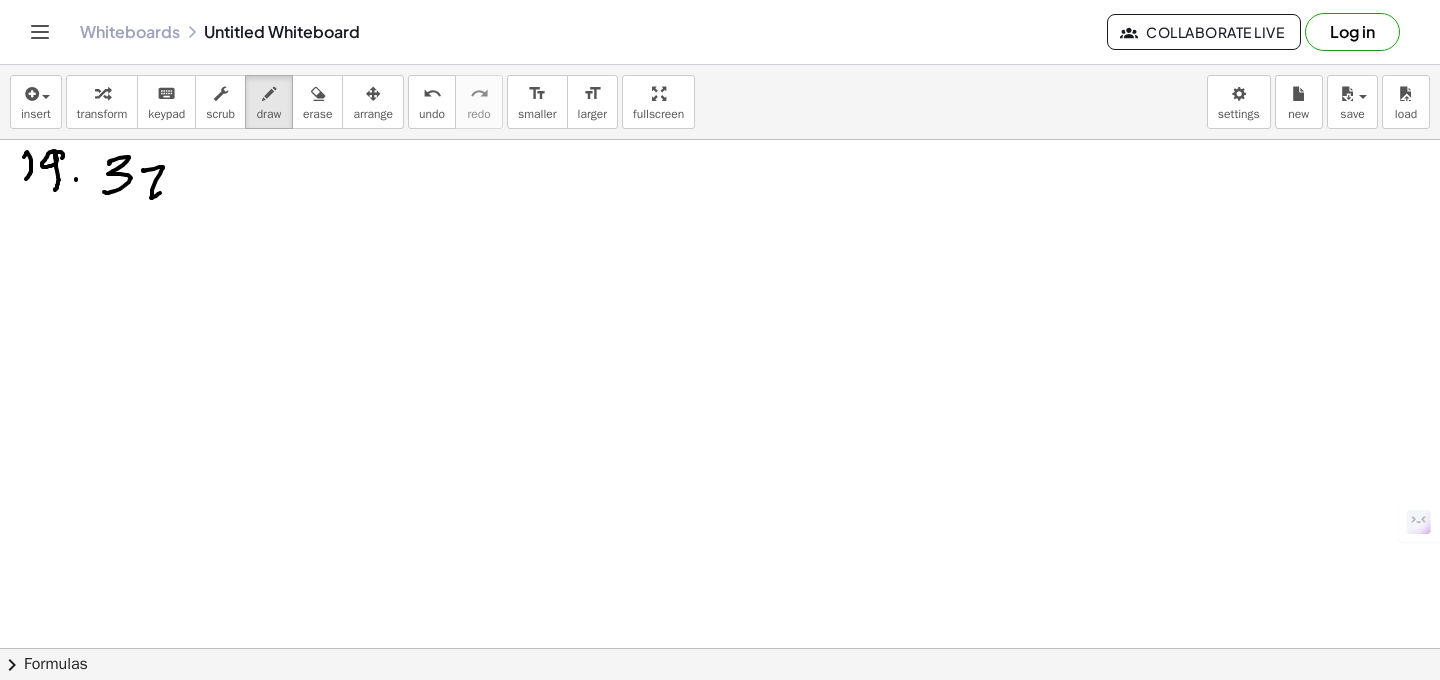 drag, startPoint x: 143, startPoint y: 171, endPoint x: 160, endPoint y: 192, distance: 27.018513 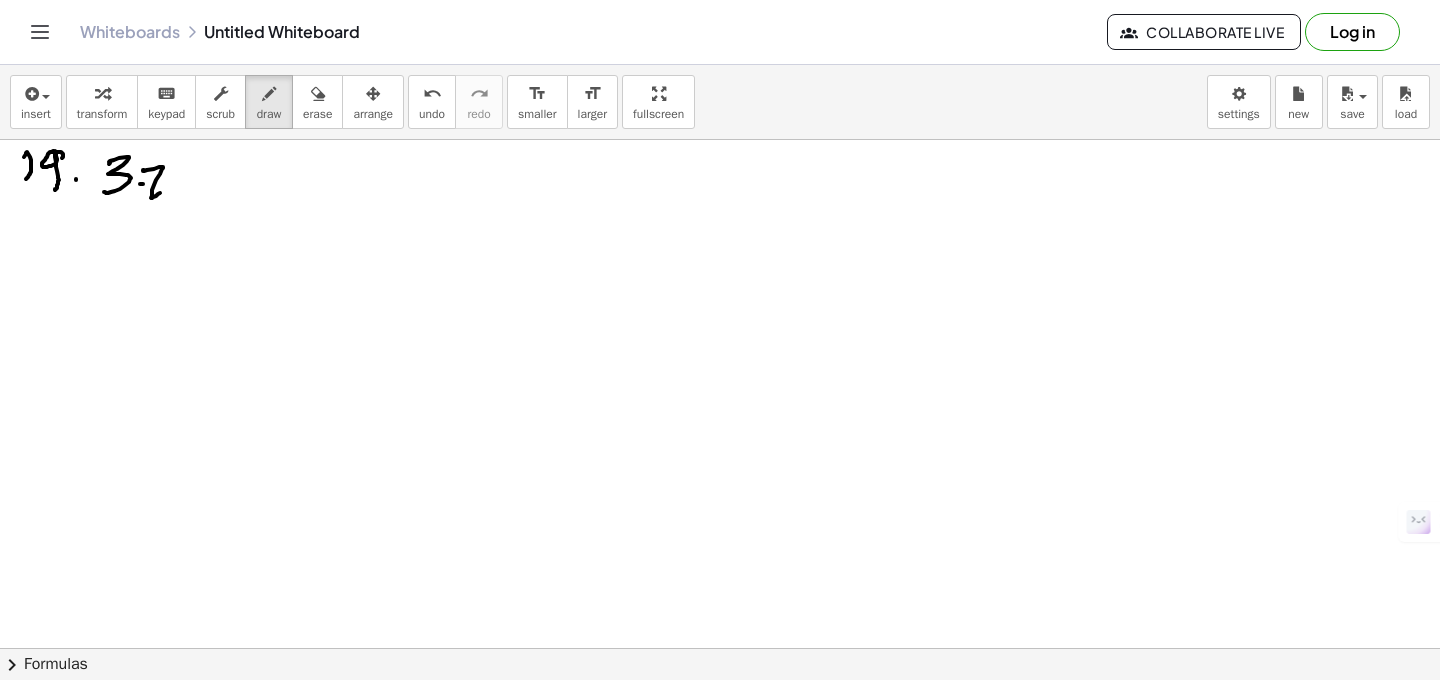 drag, startPoint x: 140, startPoint y: 184, endPoint x: 167, endPoint y: 179, distance: 27.45906 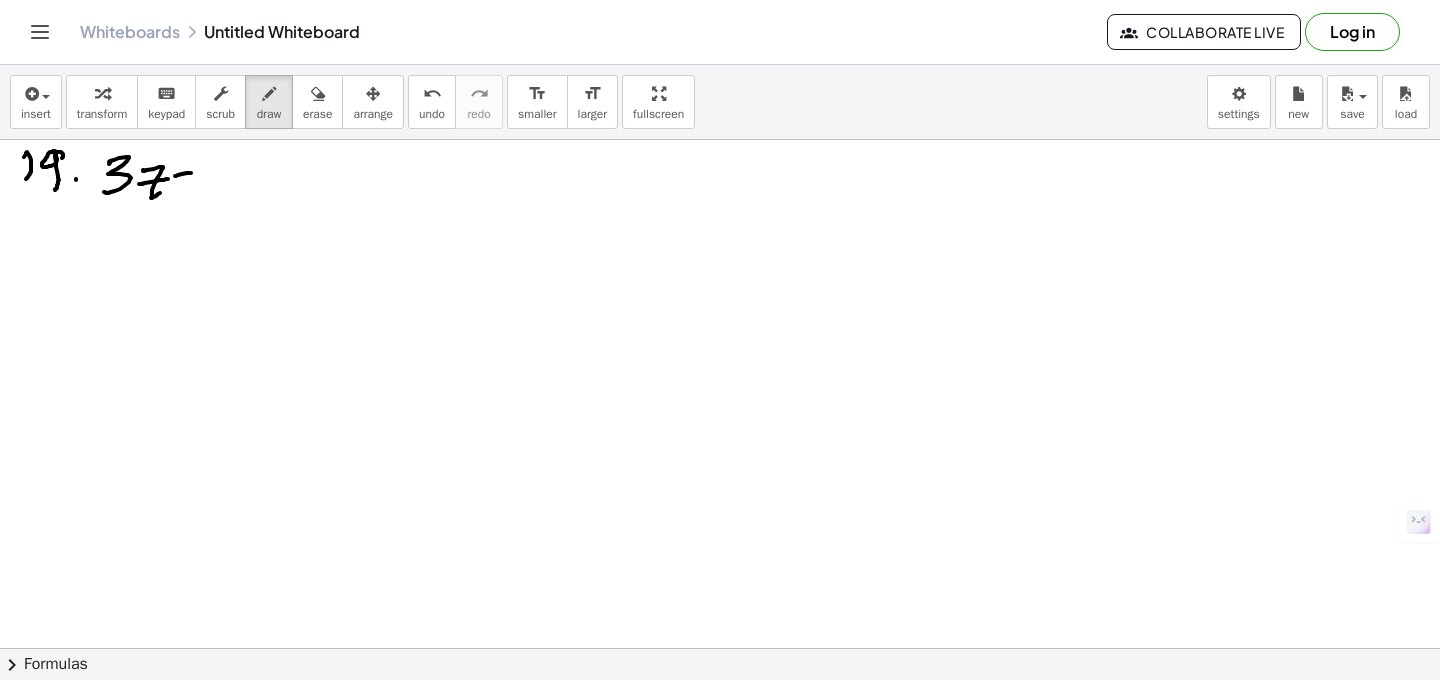 drag, startPoint x: 178, startPoint y: 175, endPoint x: 194, endPoint y: 174, distance: 16.03122 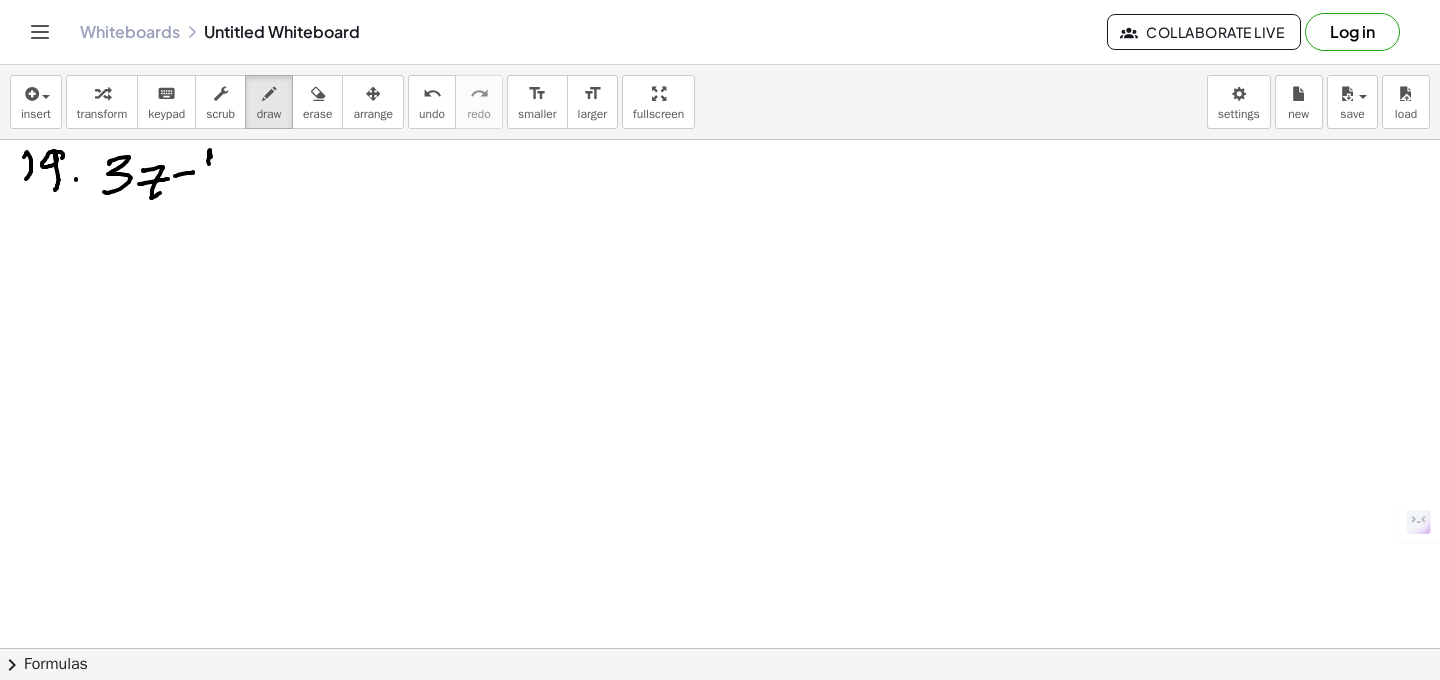 drag, startPoint x: 210, startPoint y: 150, endPoint x: 230, endPoint y: 181, distance: 36.891735 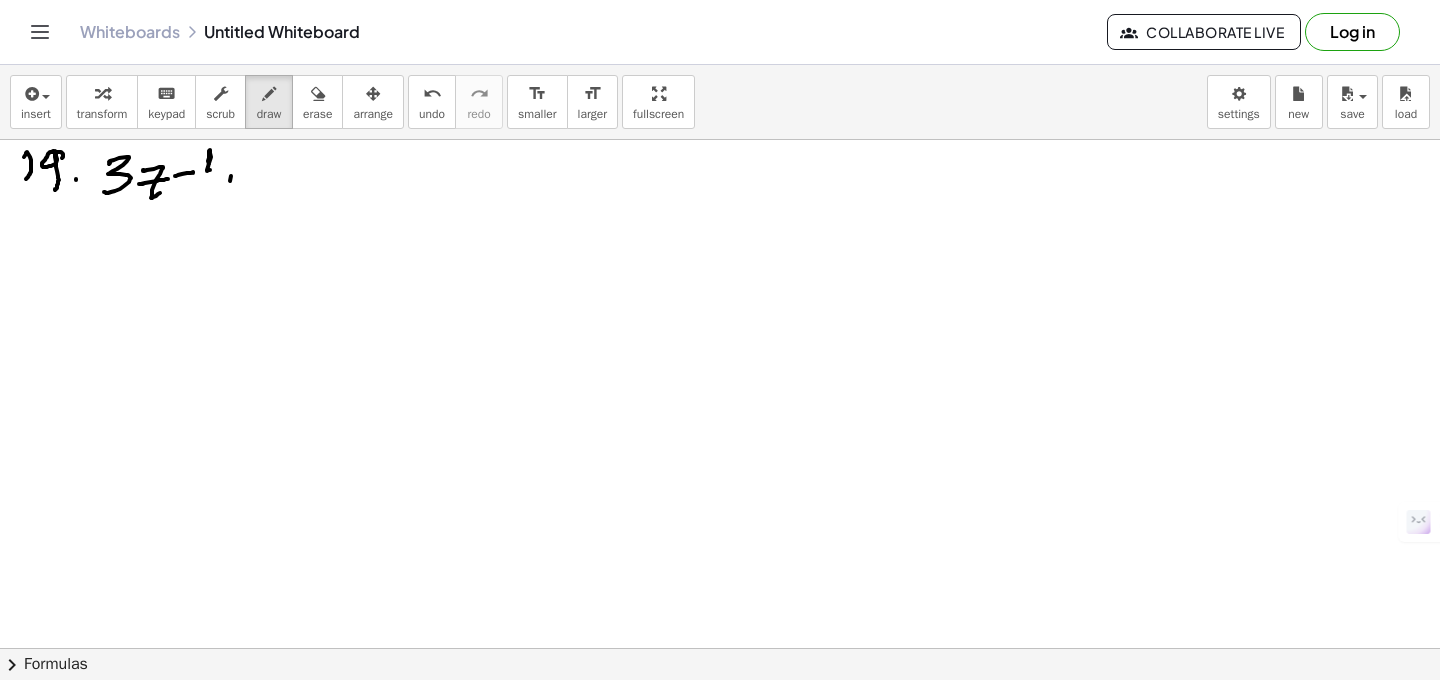 drag, startPoint x: 230, startPoint y: 181, endPoint x: 192, endPoint y: 185, distance: 38.209946 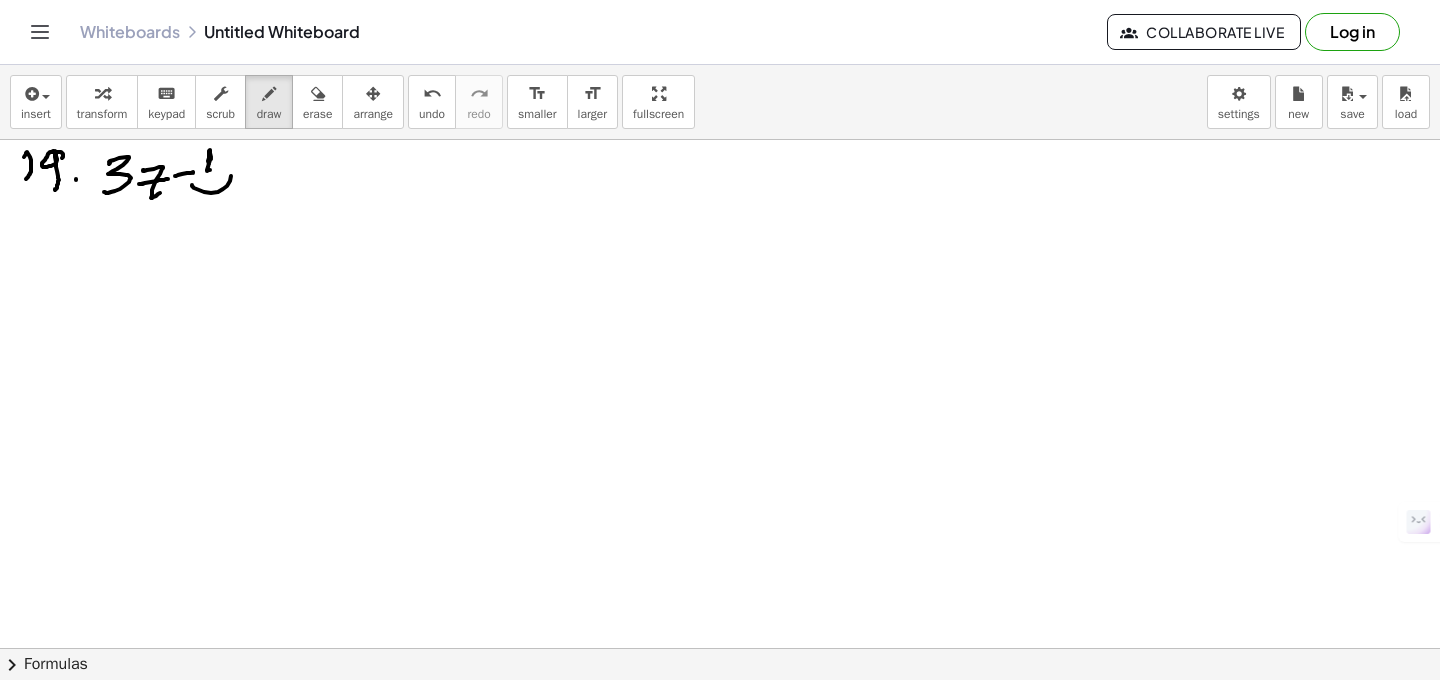 drag, startPoint x: 211, startPoint y: 159, endPoint x: 234, endPoint y: 155, distance: 23.345236 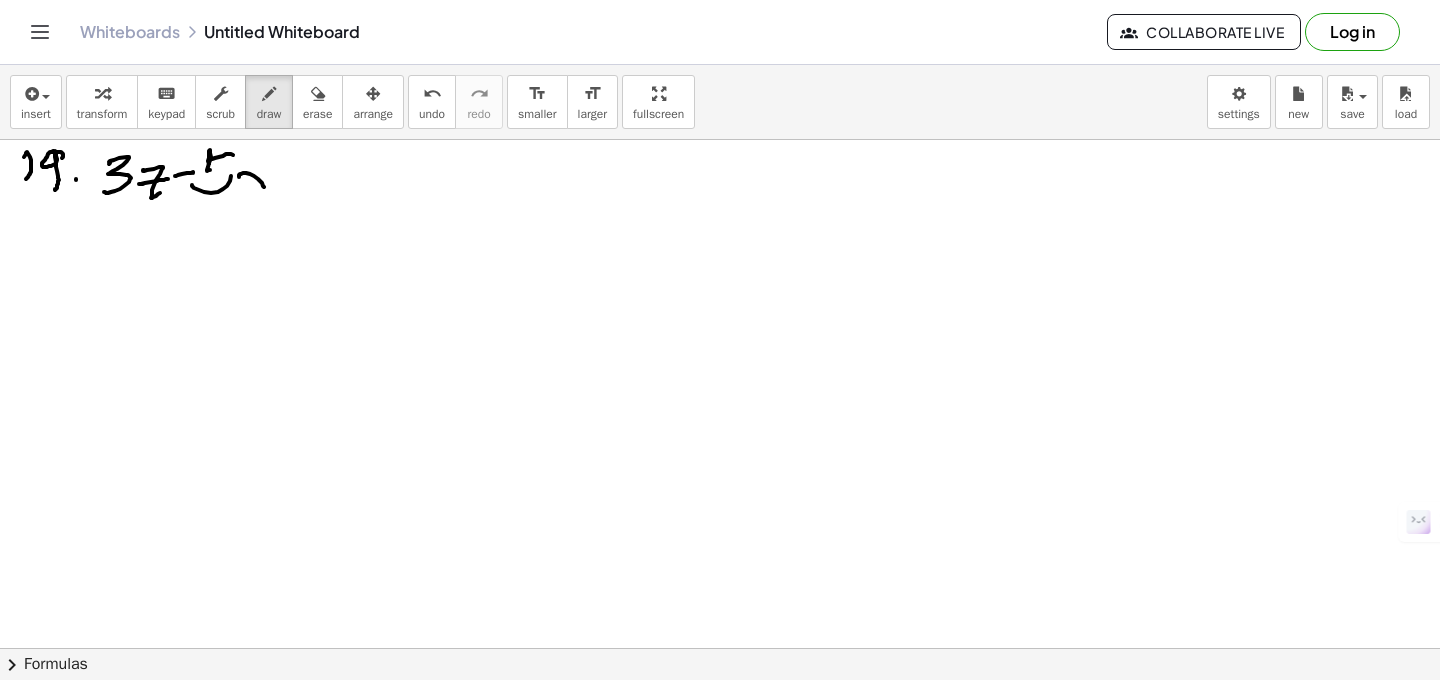 drag, startPoint x: 239, startPoint y: 176, endPoint x: 262, endPoint y: 179, distance: 23.194826 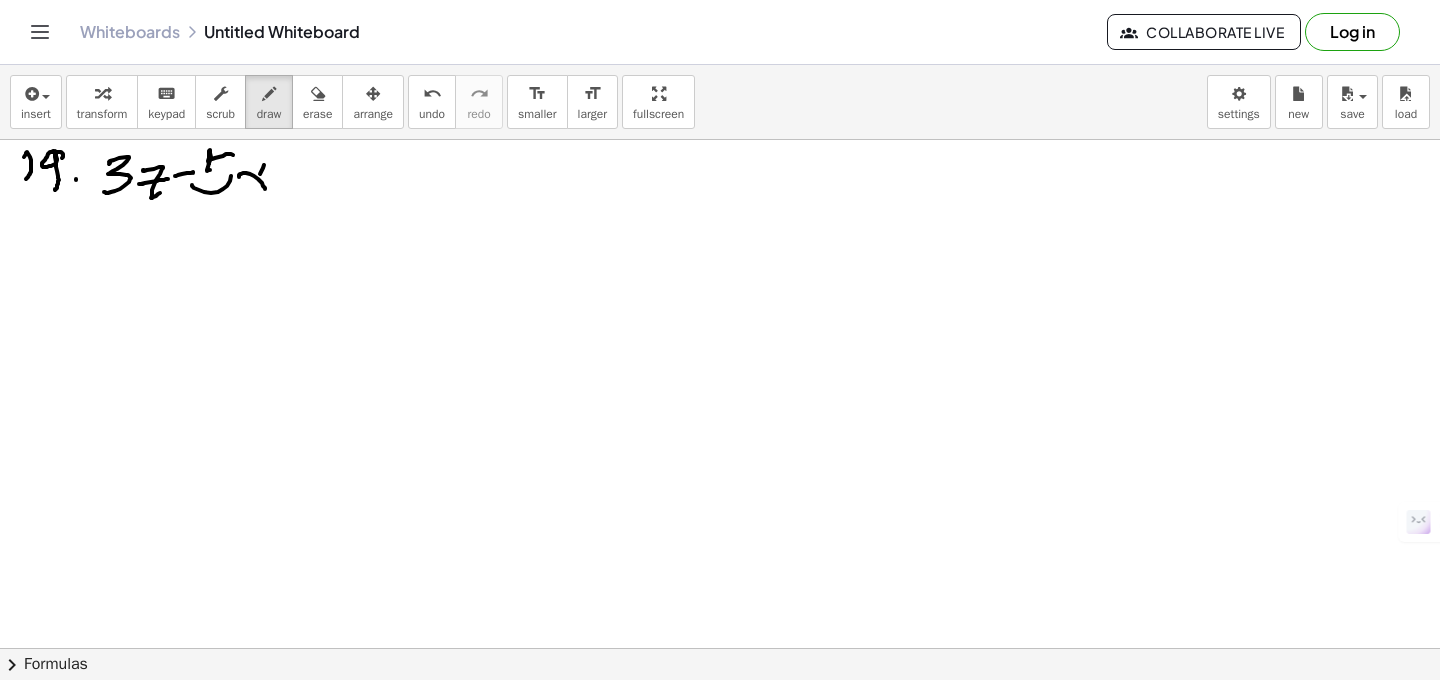 drag, startPoint x: 260, startPoint y: 174, endPoint x: 250, endPoint y: 189, distance: 18.027756 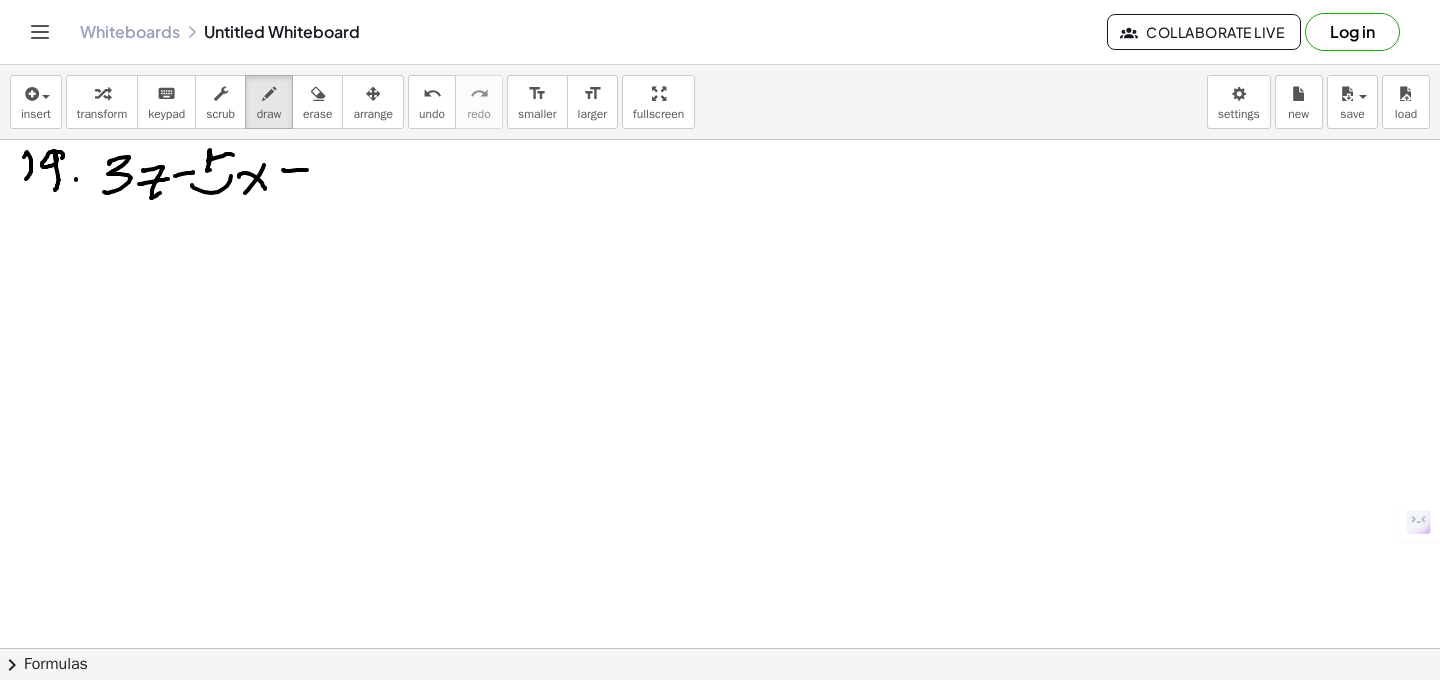 drag, startPoint x: 297, startPoint y: 170, endPoint x: 279, endPoint y: 179, distance: 20.12461 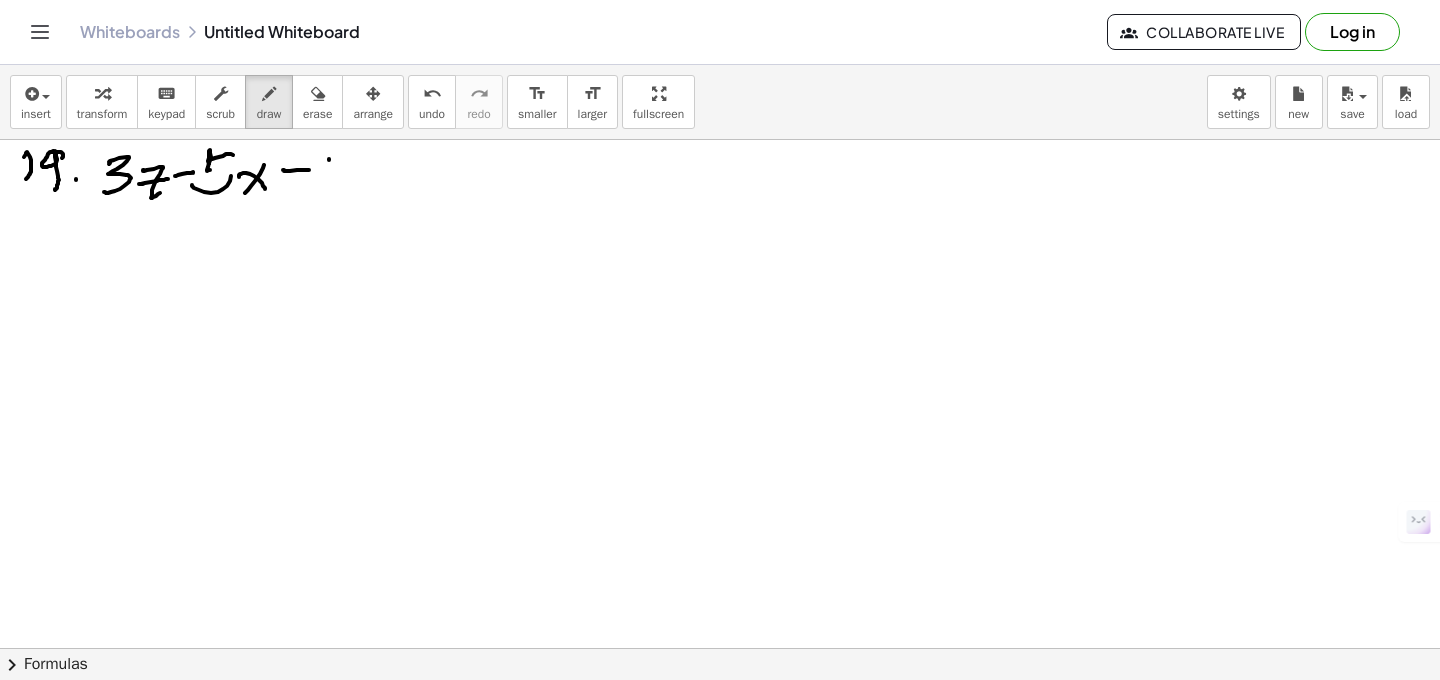 click at bounding box center (720, 713) 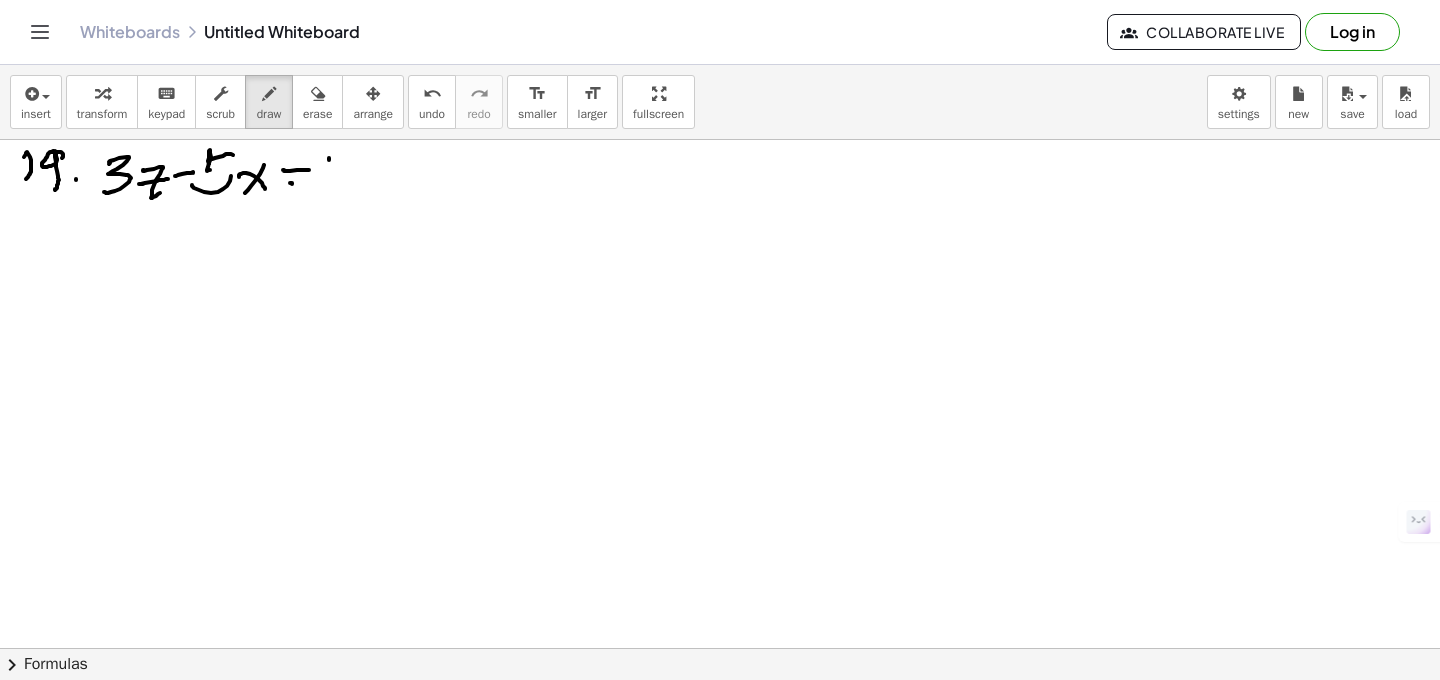 drag, startPoint x: 290, startPoint y: 183, endPoint x: 317, endPoint y: 182, distance: 27.018513 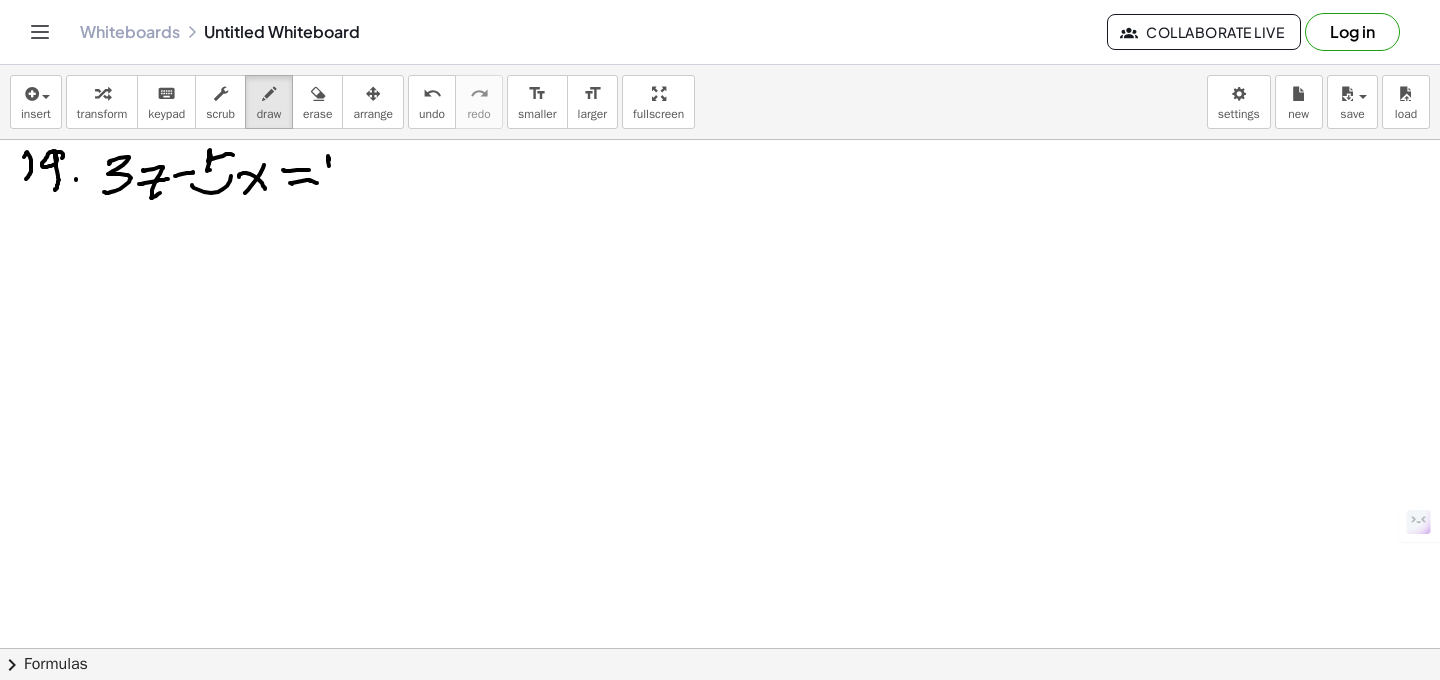 drag, startPoint x: 328, startPoint y: 157, endPoint x: 330, endPoint y: 183, distance: 26.076809 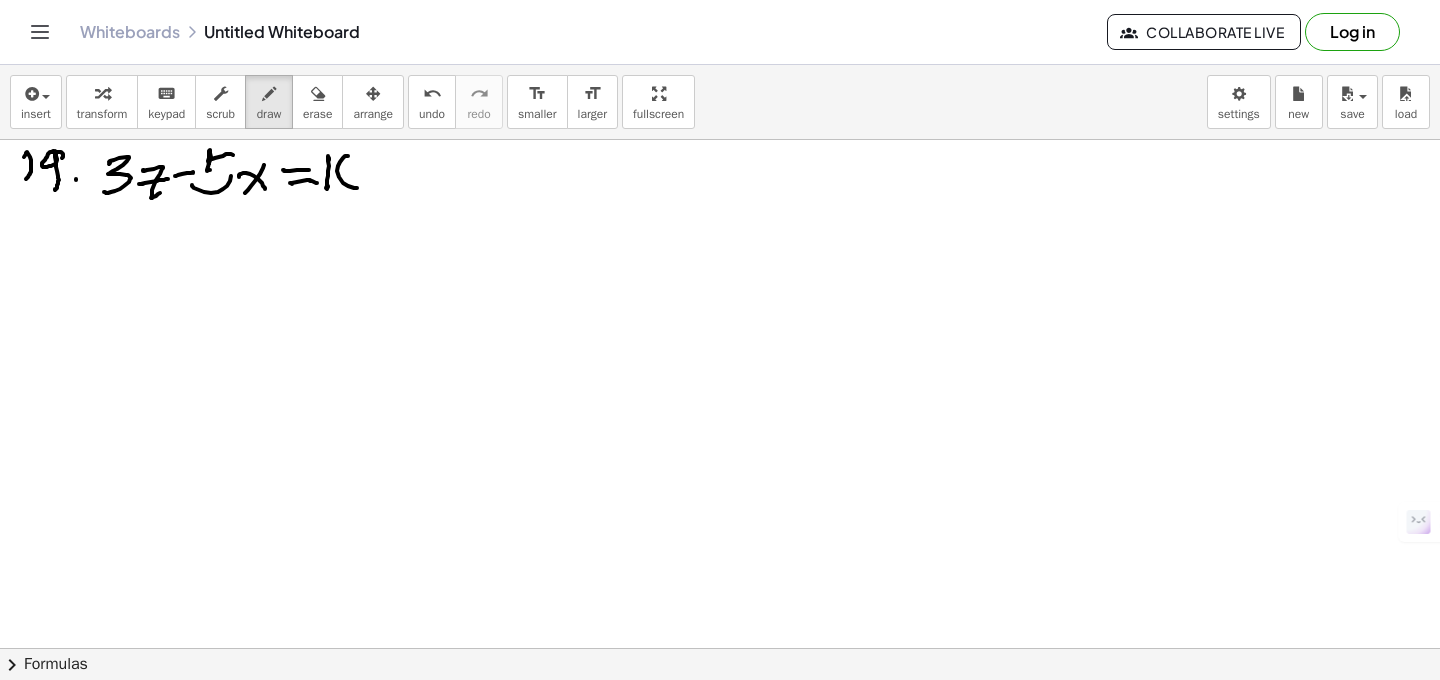 drag, startPoint x: 348, startPoint y: 156, endPoint x: 264, endPoint y: 169, distance: 85 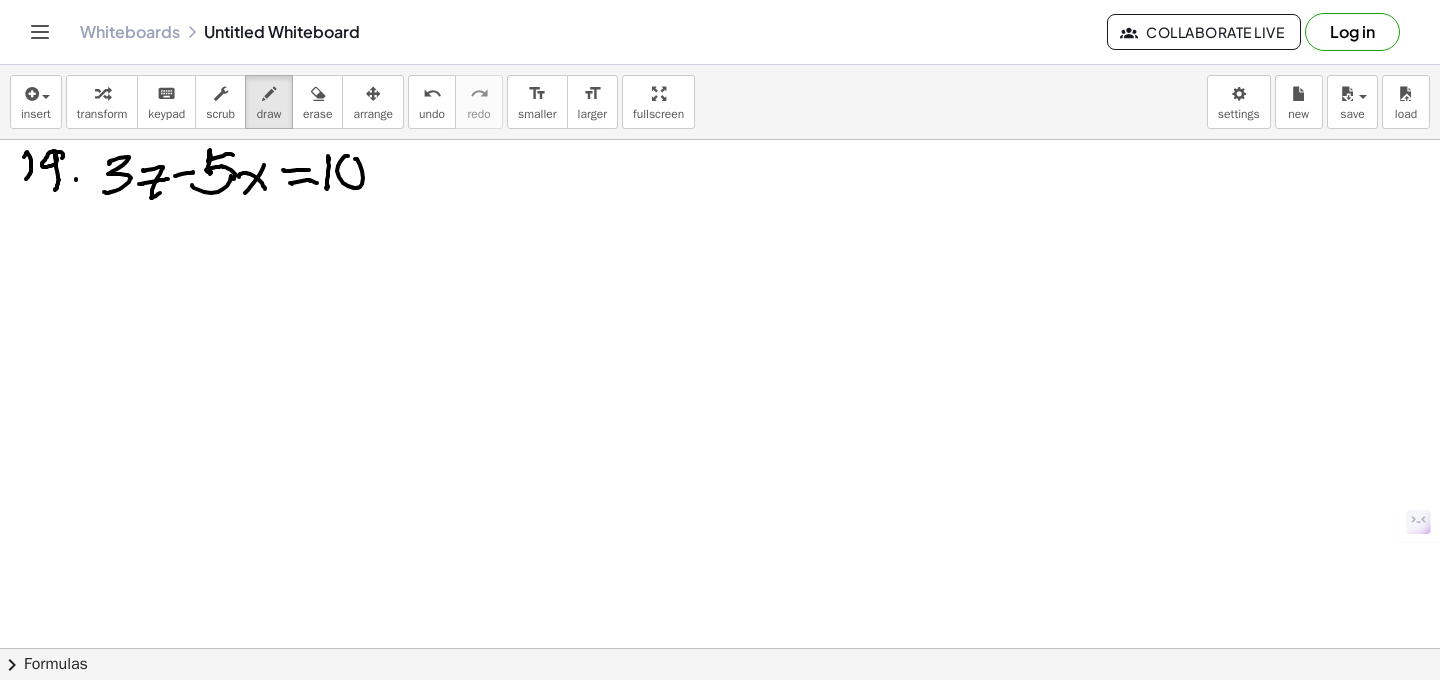 drag, startPoint x: 210, startPoint y: 173, endPoint x: 226, endPoint y: 181, distance: 17.888544 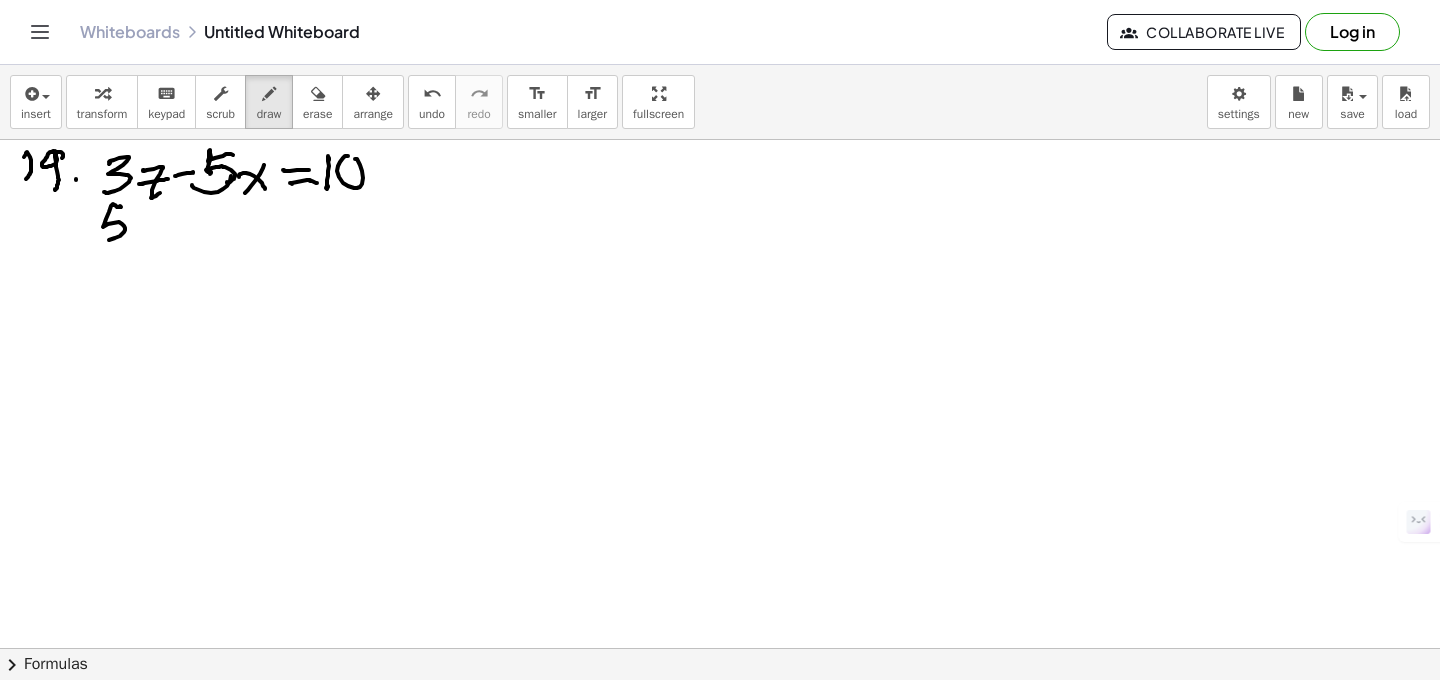 drag, startPoint x: 120, startPoint y: 207, endPoint x: 115, endPoint y: 221, distance: 14.866069 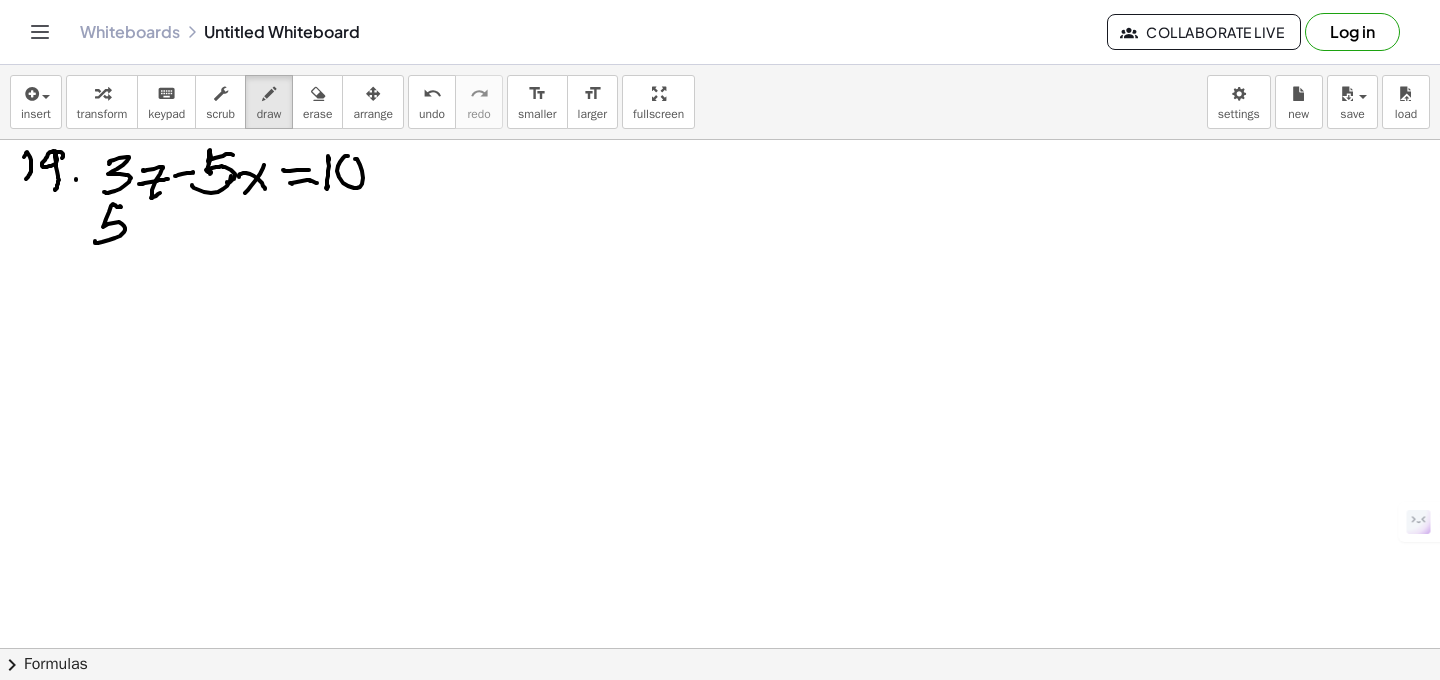 drag, startPoint x: 115, startPoint y: 207, endPoint x: 132, endPoint y: 206, distance: 17.029387 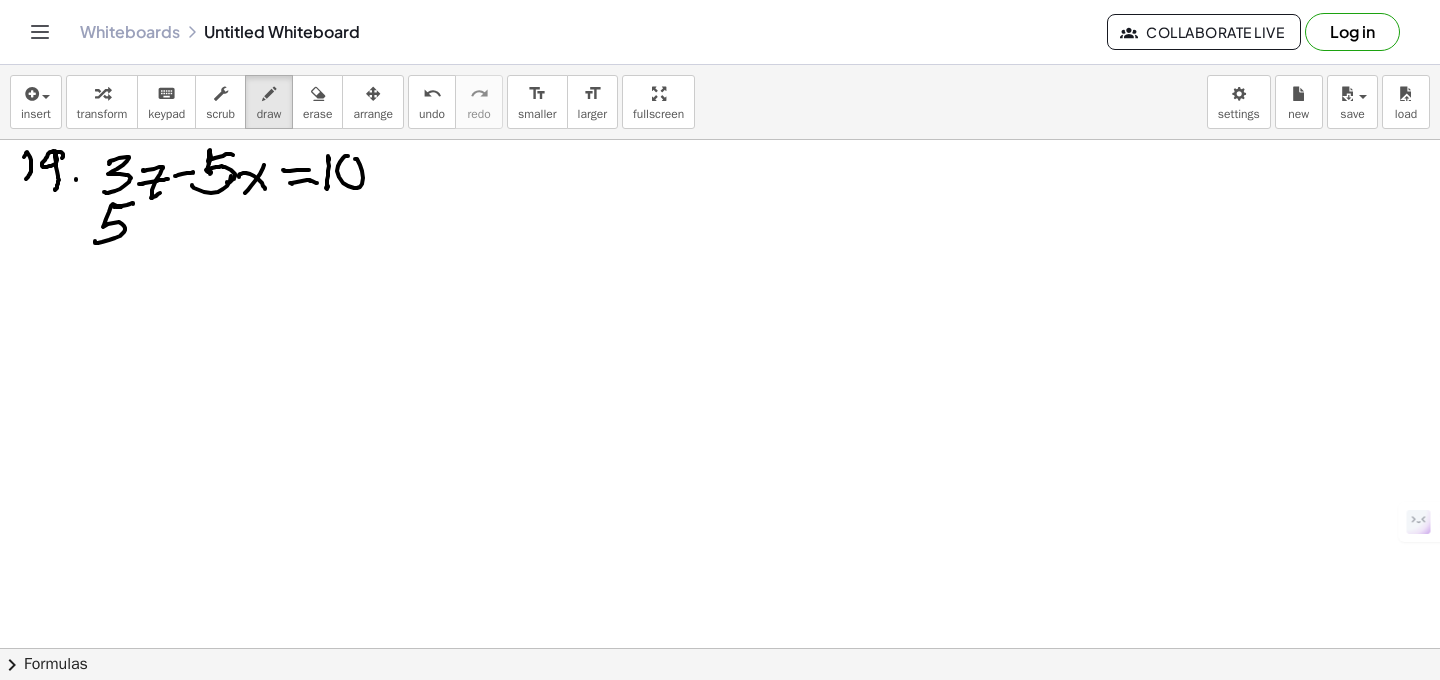 click at bounding box center [720, 713] 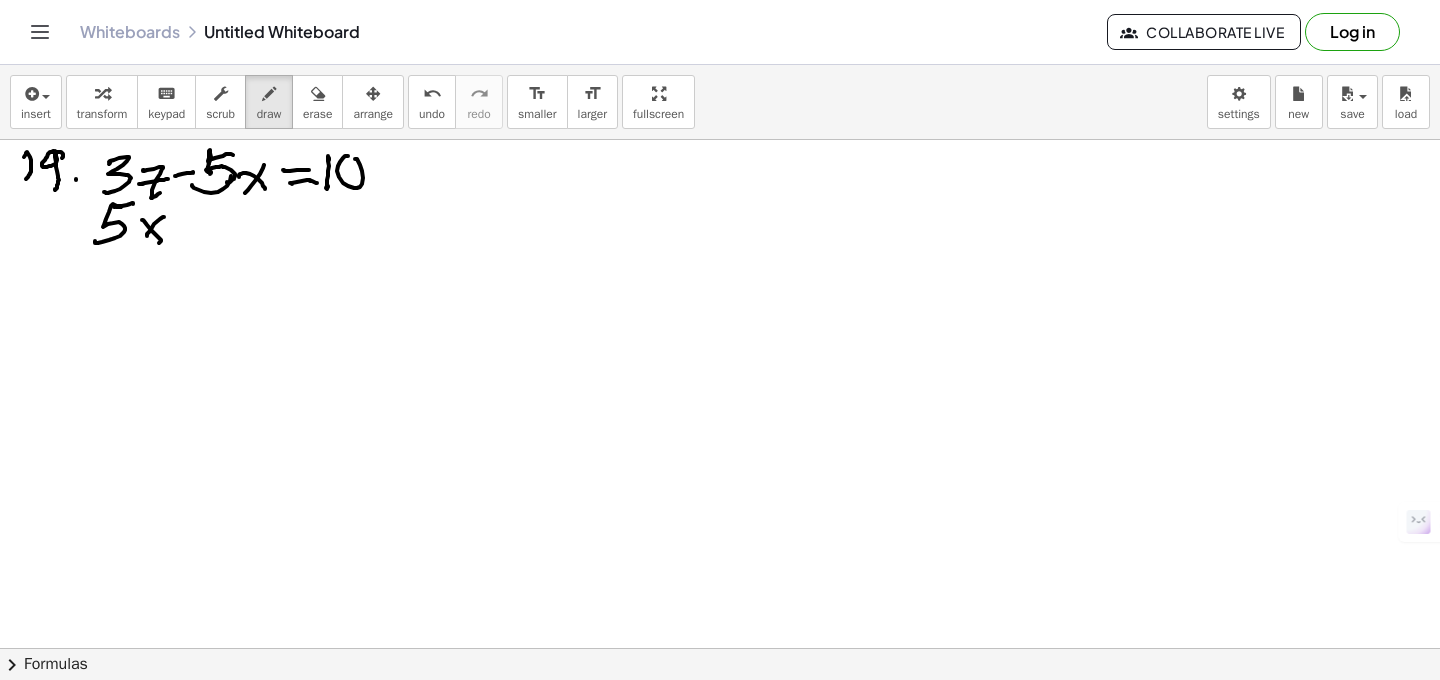 click at bounding box center (720, 713) 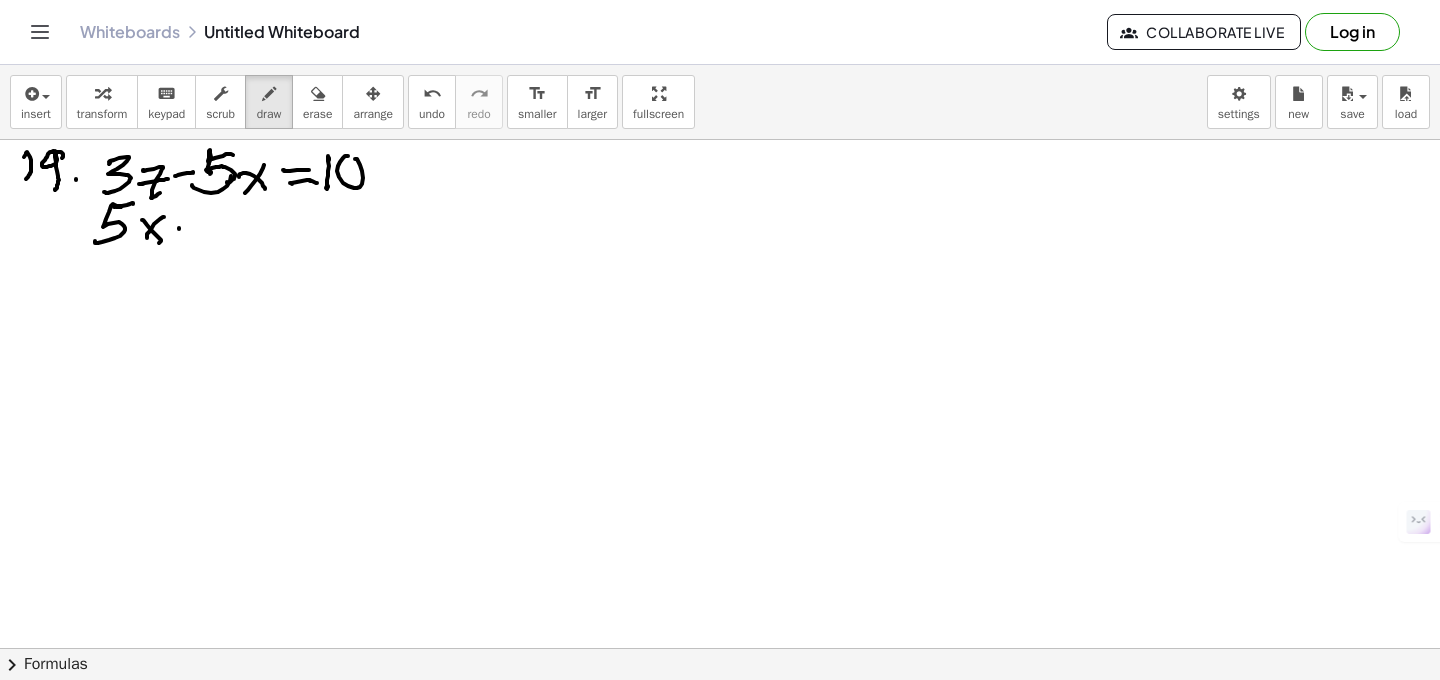 drag, startPoint x: 179, startPoint y: 228, endPoint x: 203, endPoint y: 224, distance: 24.33105 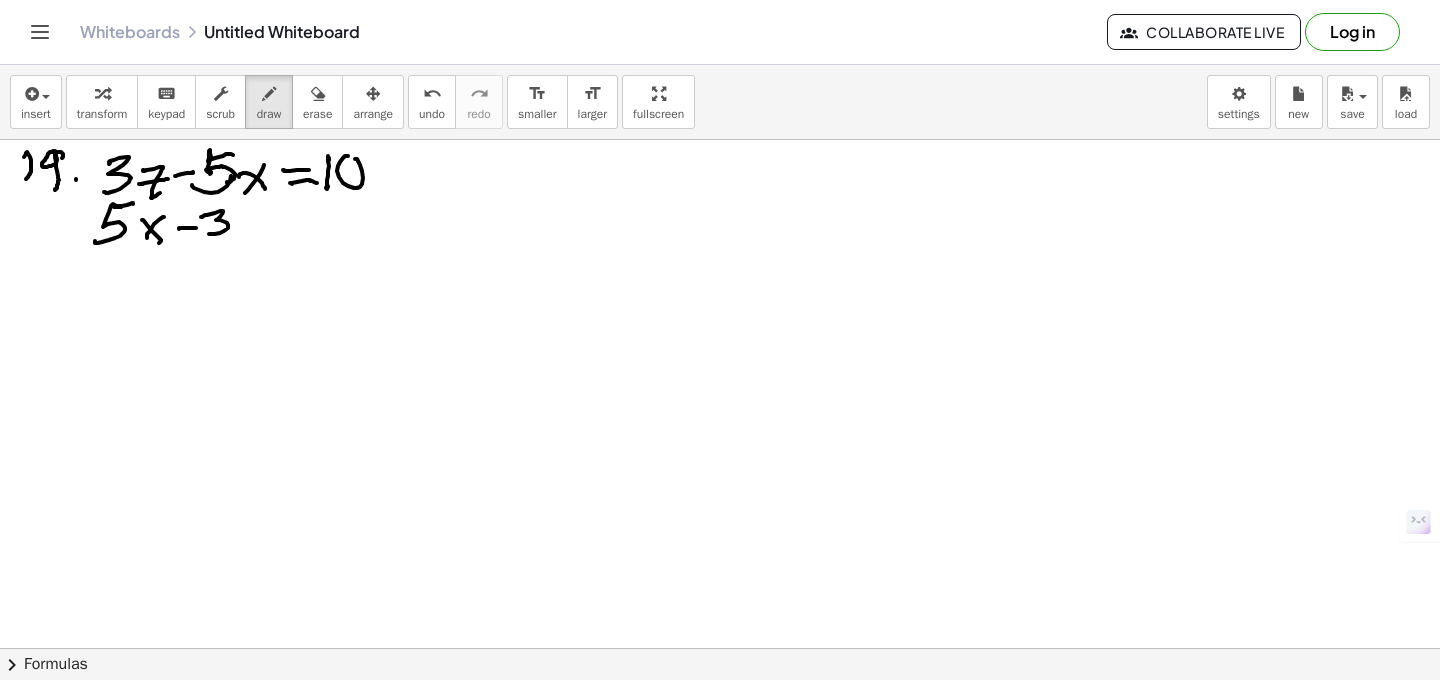 drag, startPoint x: 205, startPoint y: 215, endPoint x: 218, endPoint y: 228, distance: 18.384777 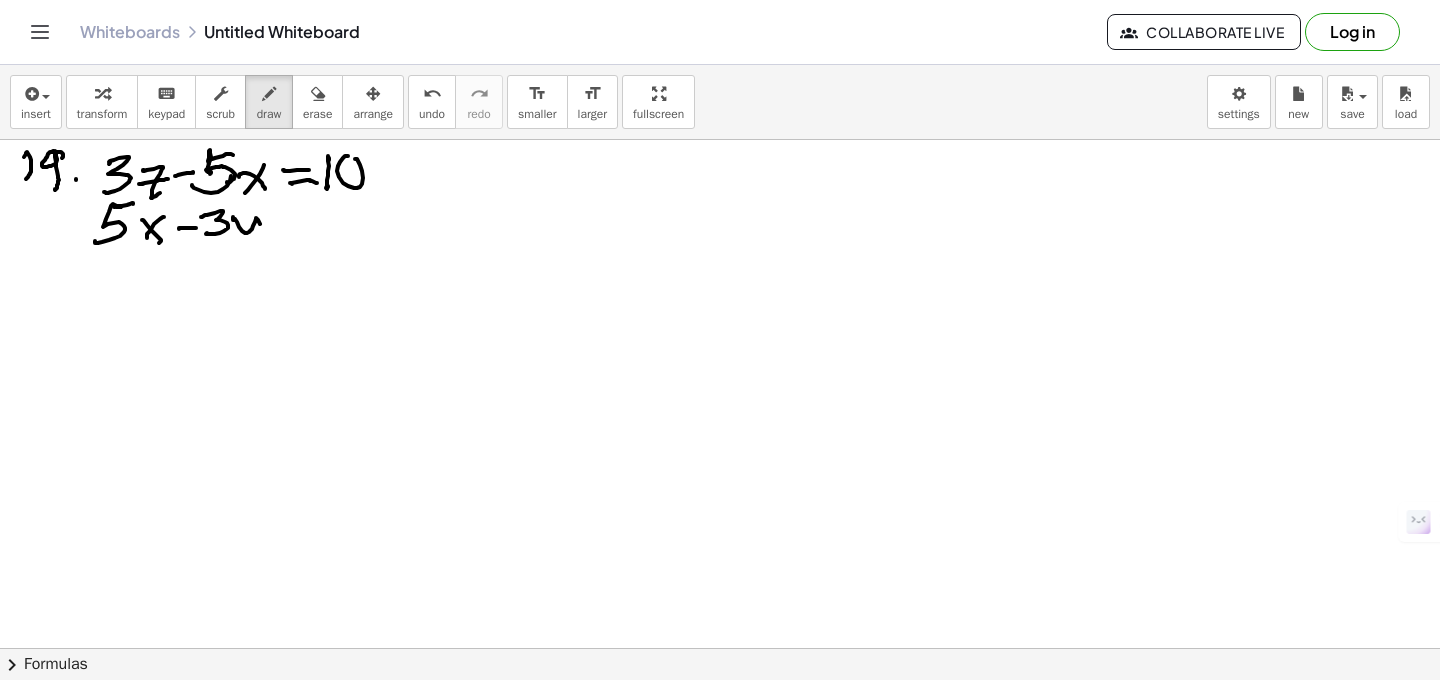 drag, startPoint x: 233, startPoint y: 218, endPoint x: 259, endPoint y: 239, distance: 33.42155 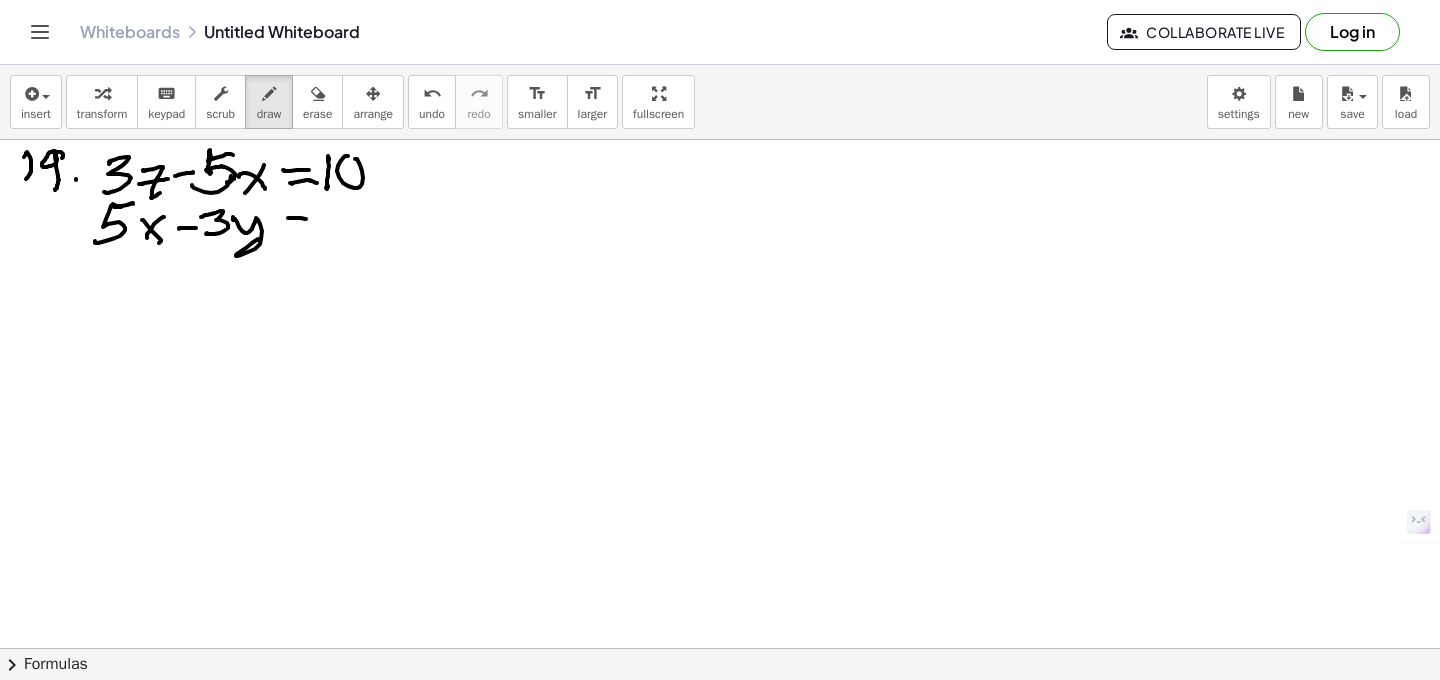 drag, startPoint x: 288, startPoint y: 218, endPoint x: 305, endPoint y: 219, distance: 17.029387 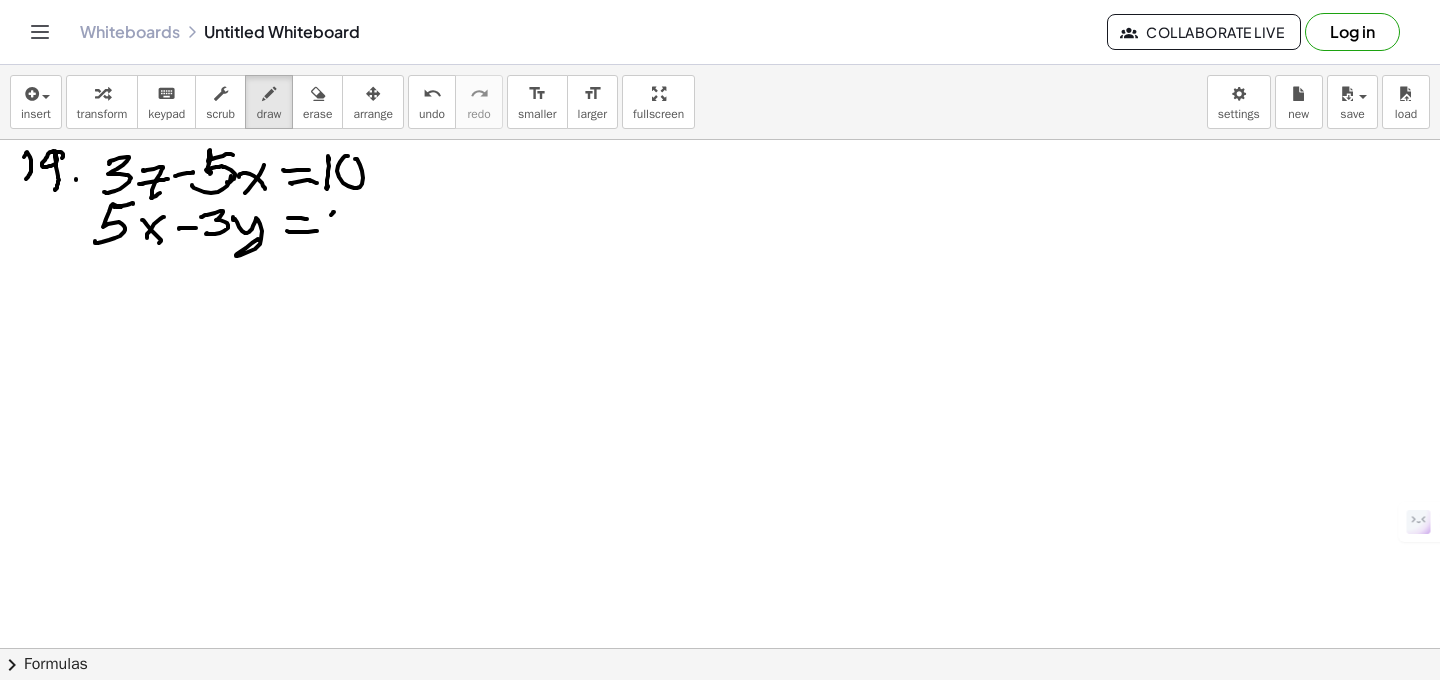 click at bounding box center (720, 713) 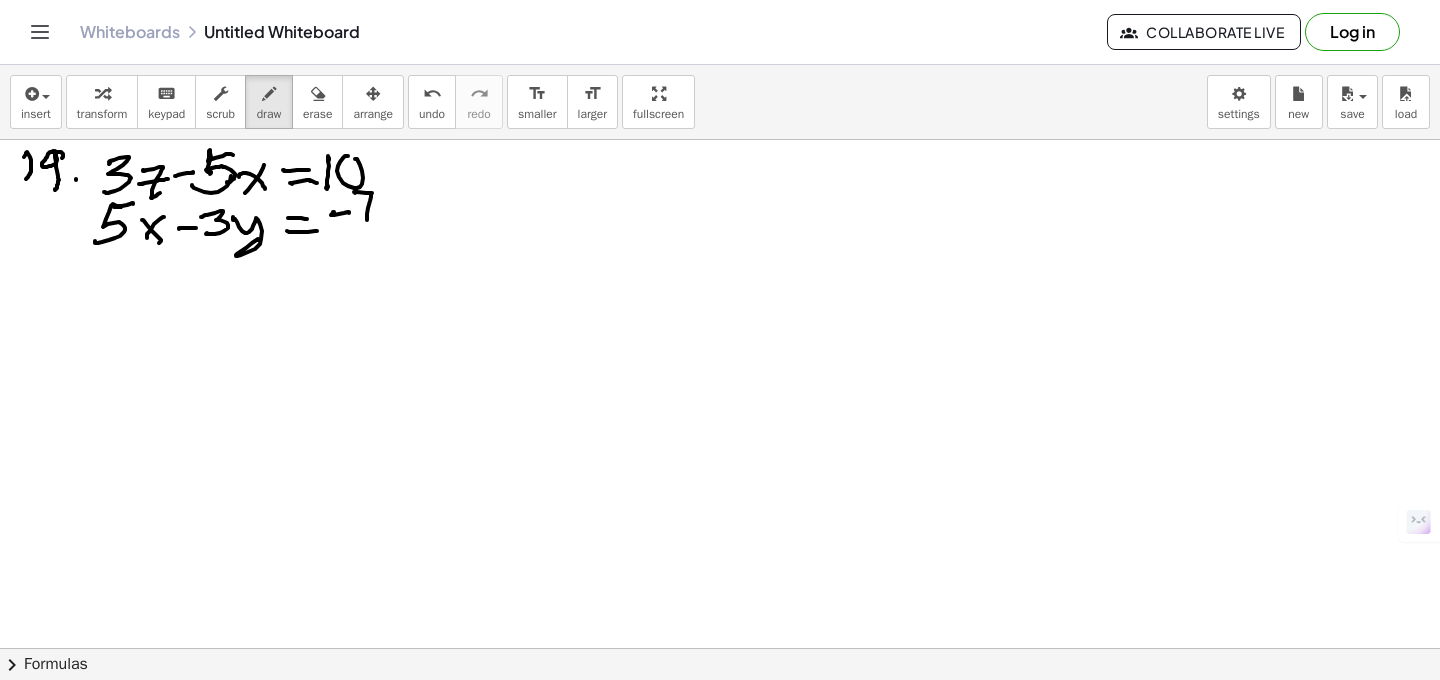 click at bounding box center [720, 713] 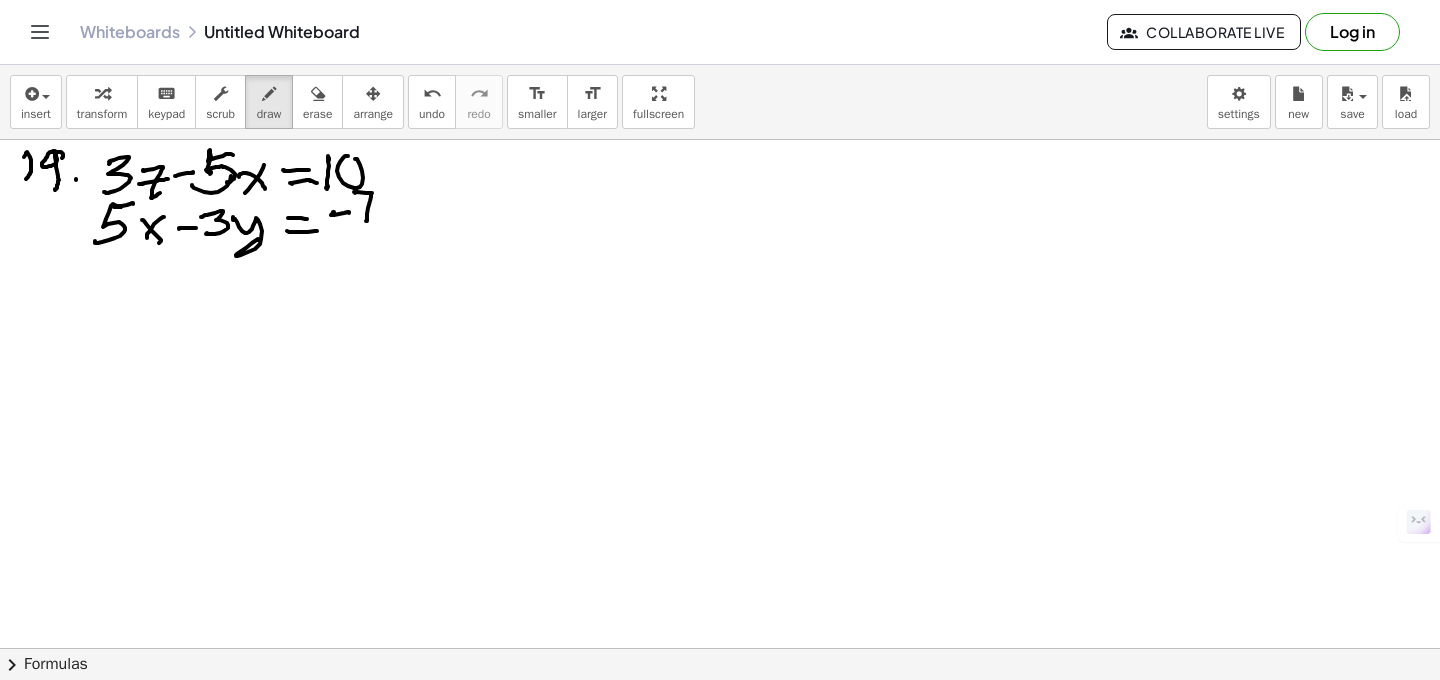 click at bounding box center (720, 713) 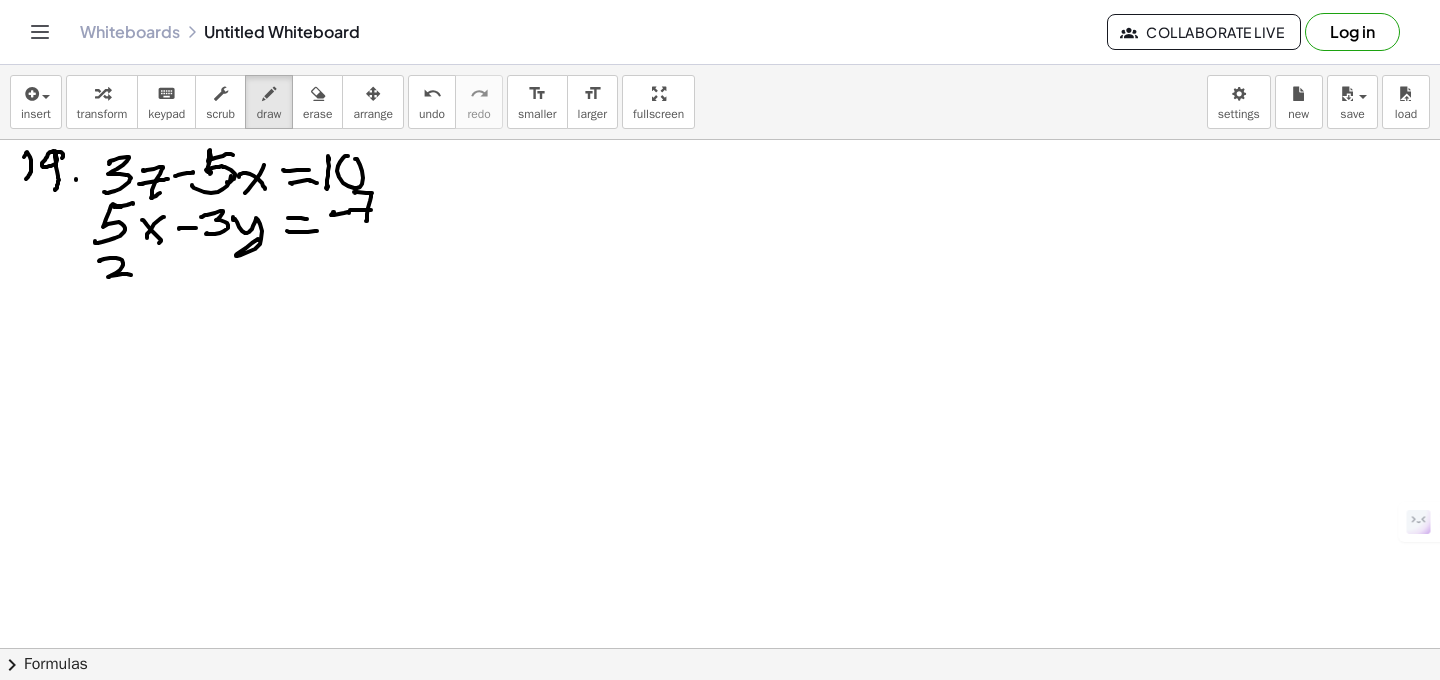 click at bounding box center [720, 713] 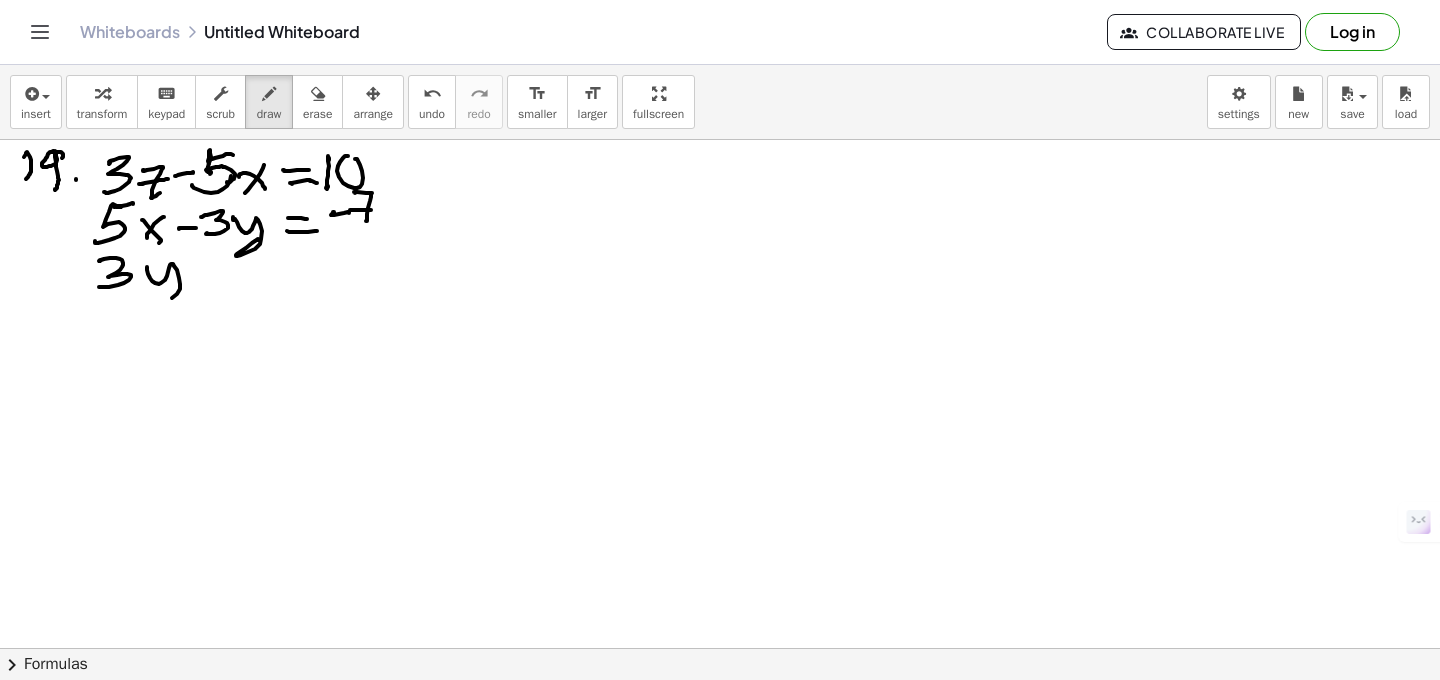 click at bounding box center [720, 713] 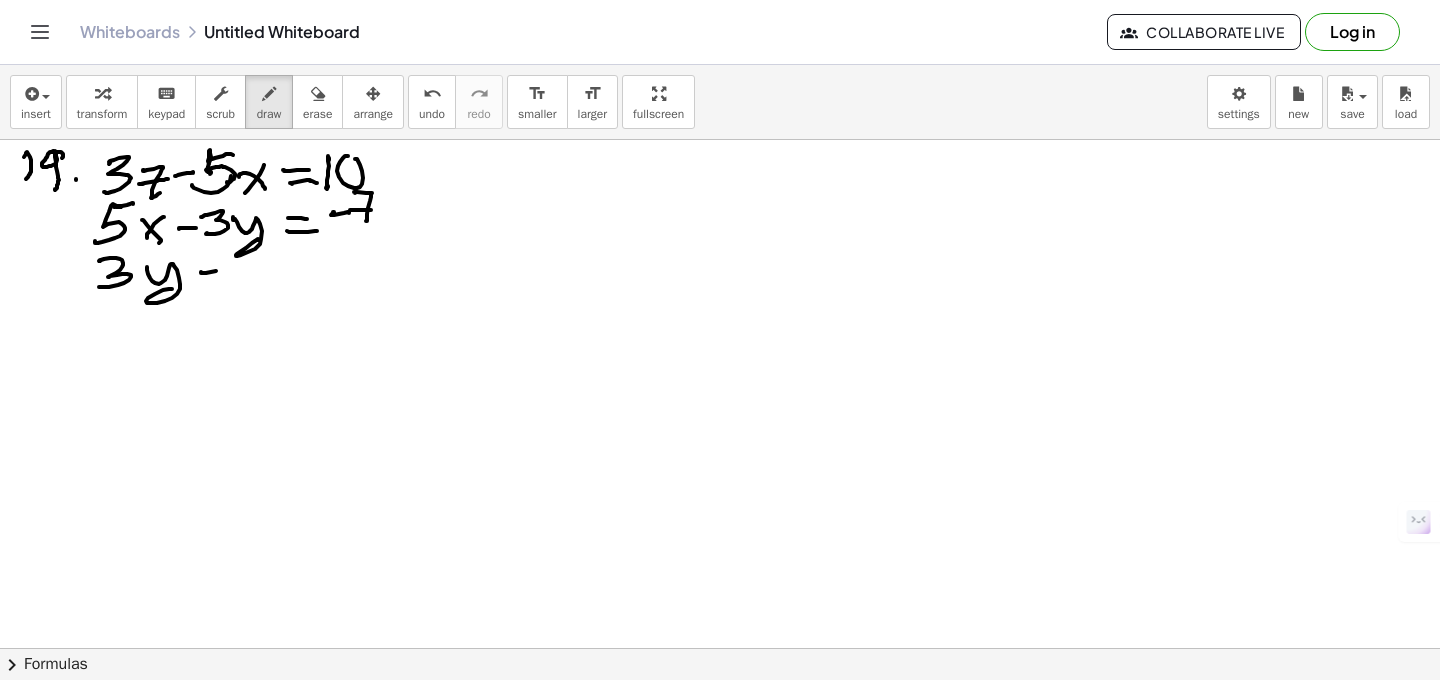 click at bounding box center (720, 713) 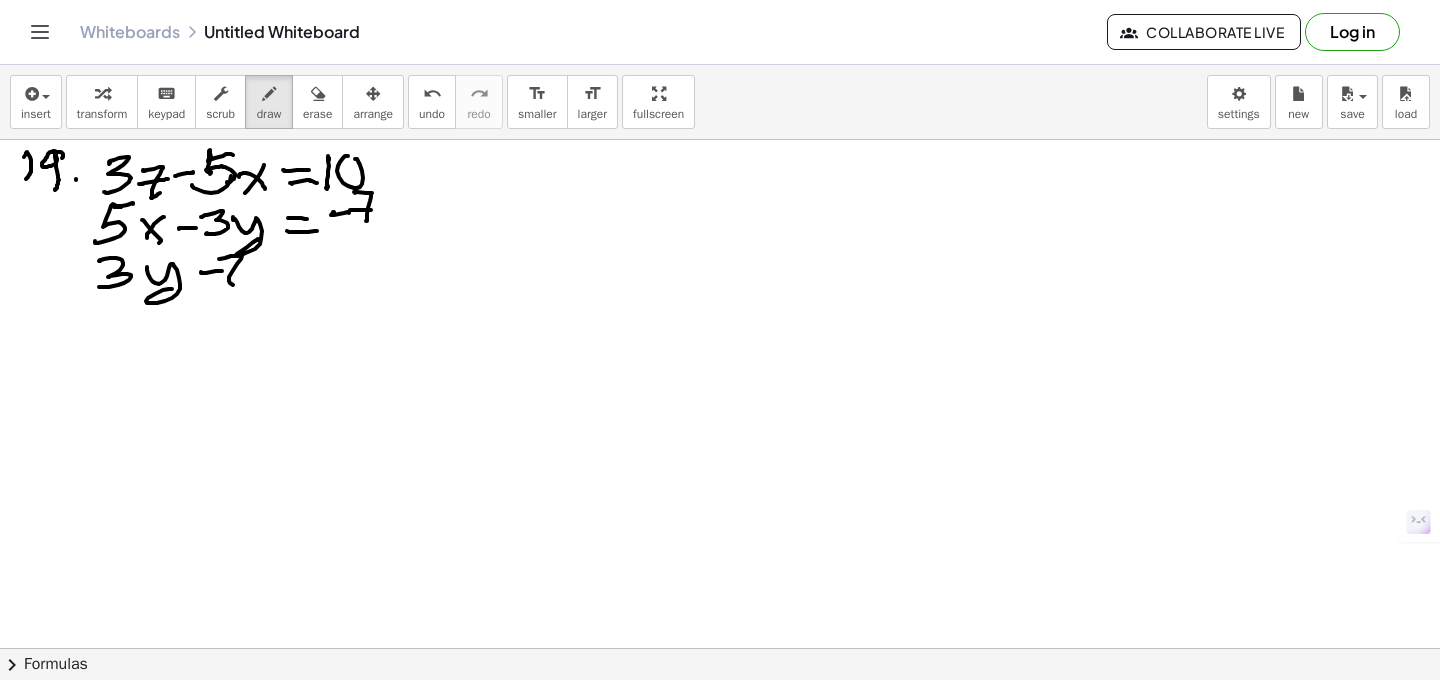 click at bounding box center (720, 713) 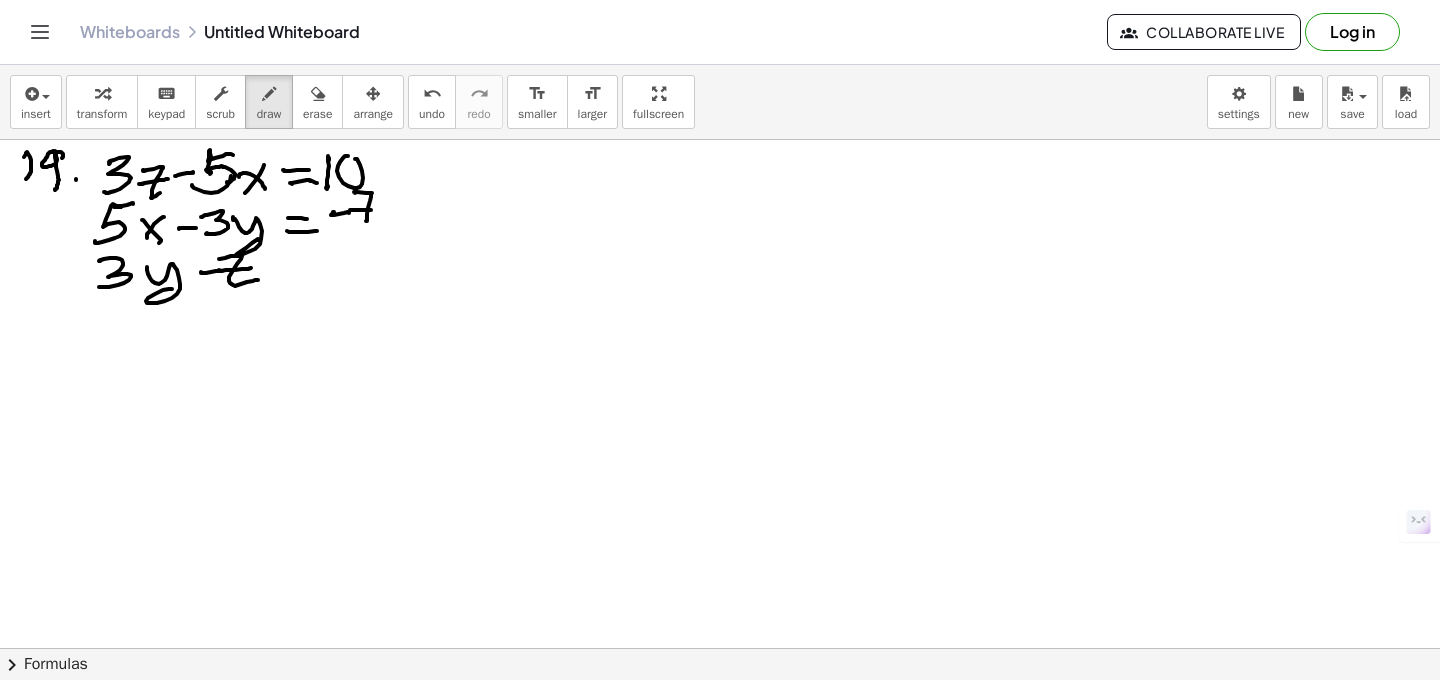 click at bounding box center [720, 713] 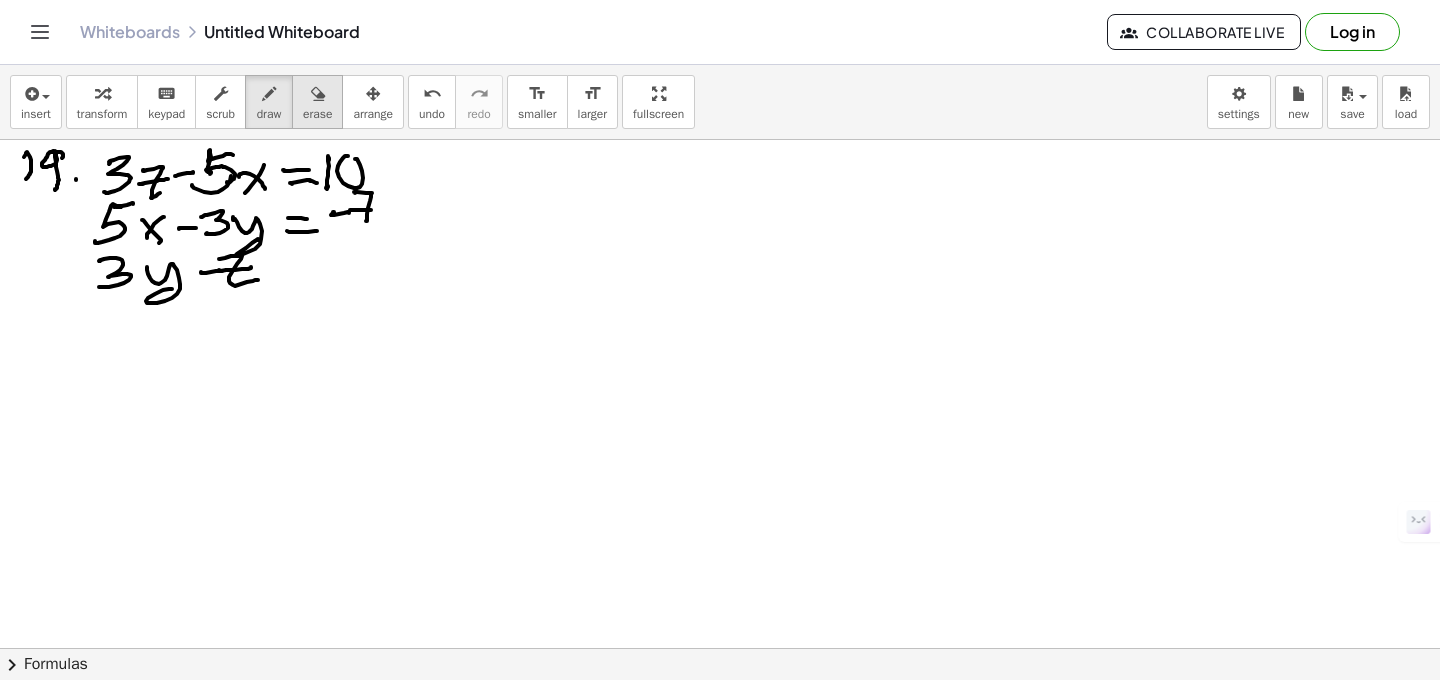 click on "erase" at bounding box center [317, 114] 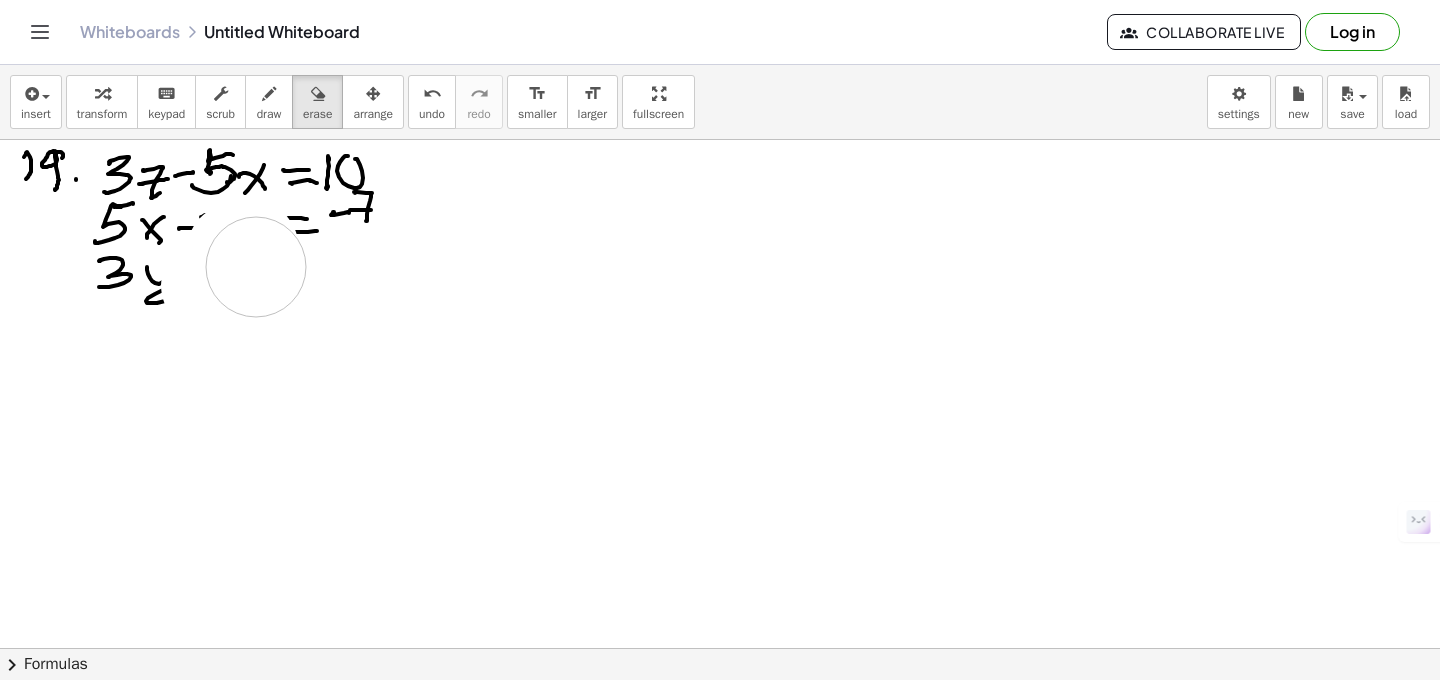 click at bounding box center [720, 713] 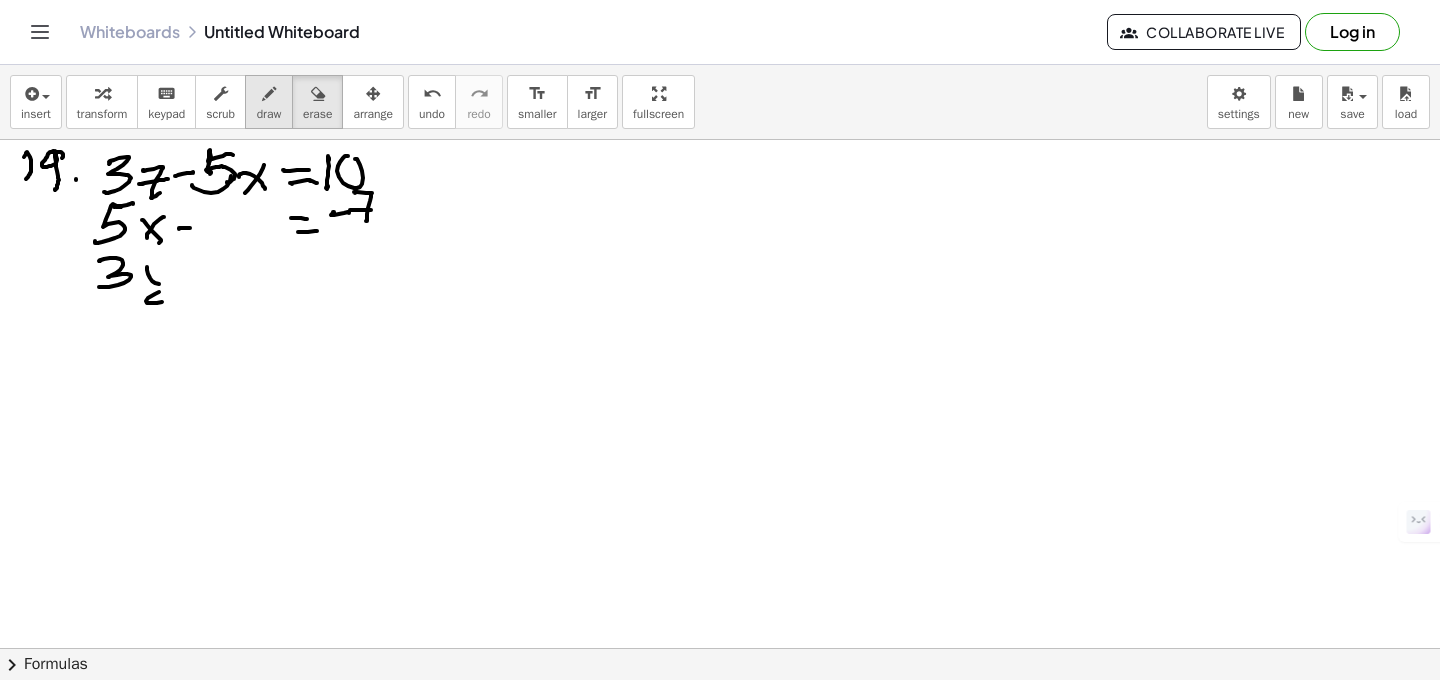 click on "draw" at bounding box center [269, 102] 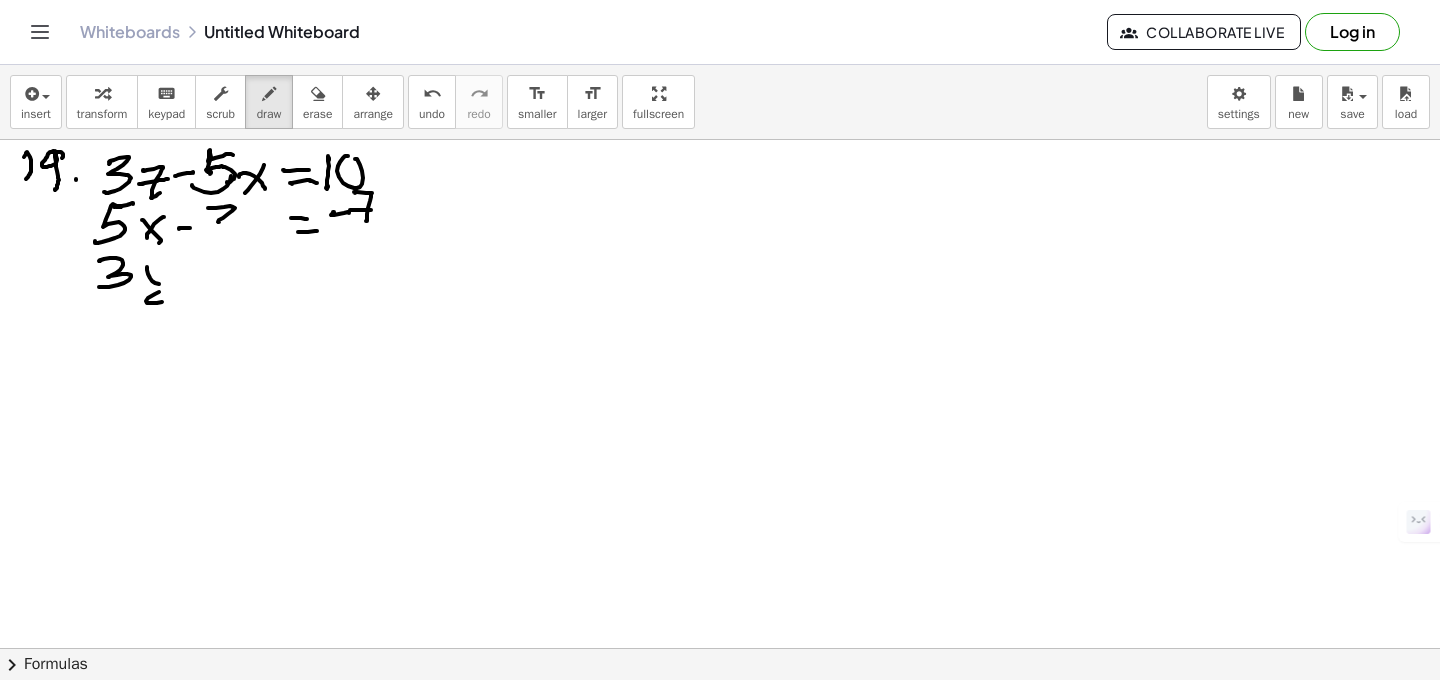 click at bounding box center (720, 713) 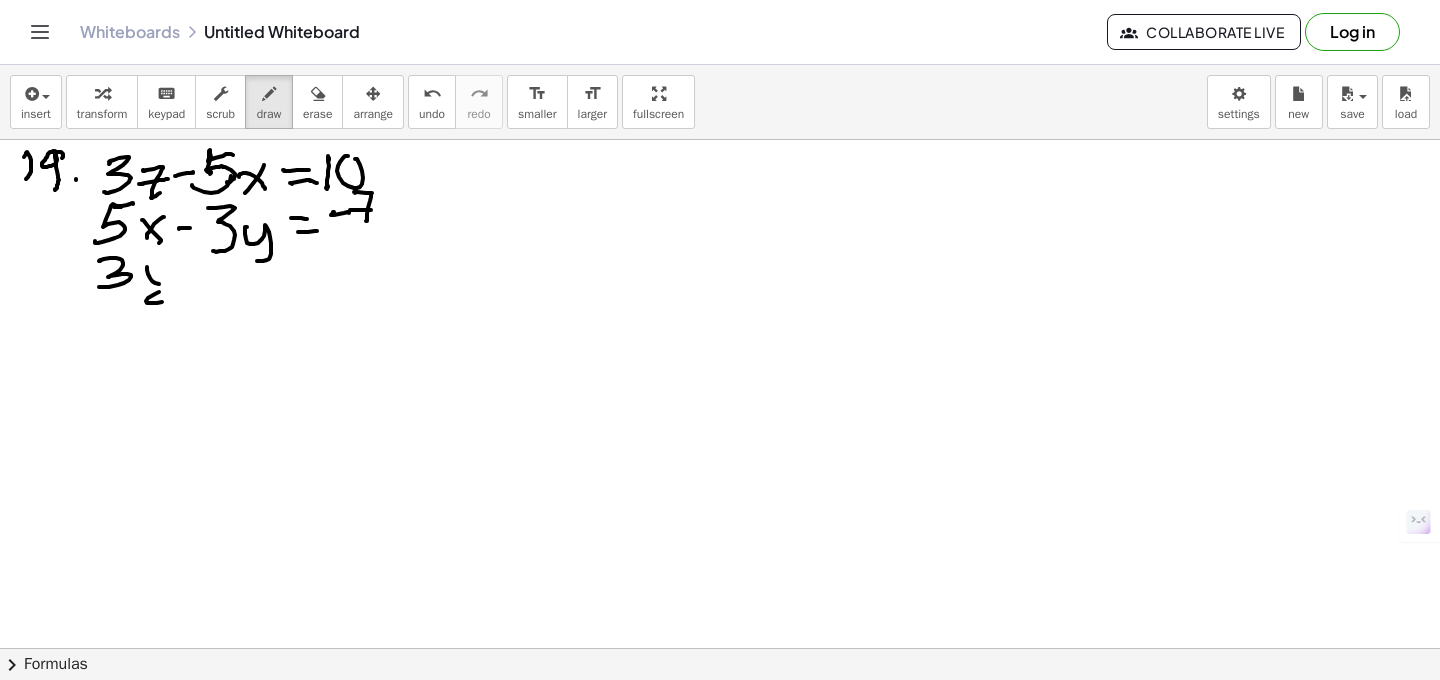 click at bounding box center (720, 713) 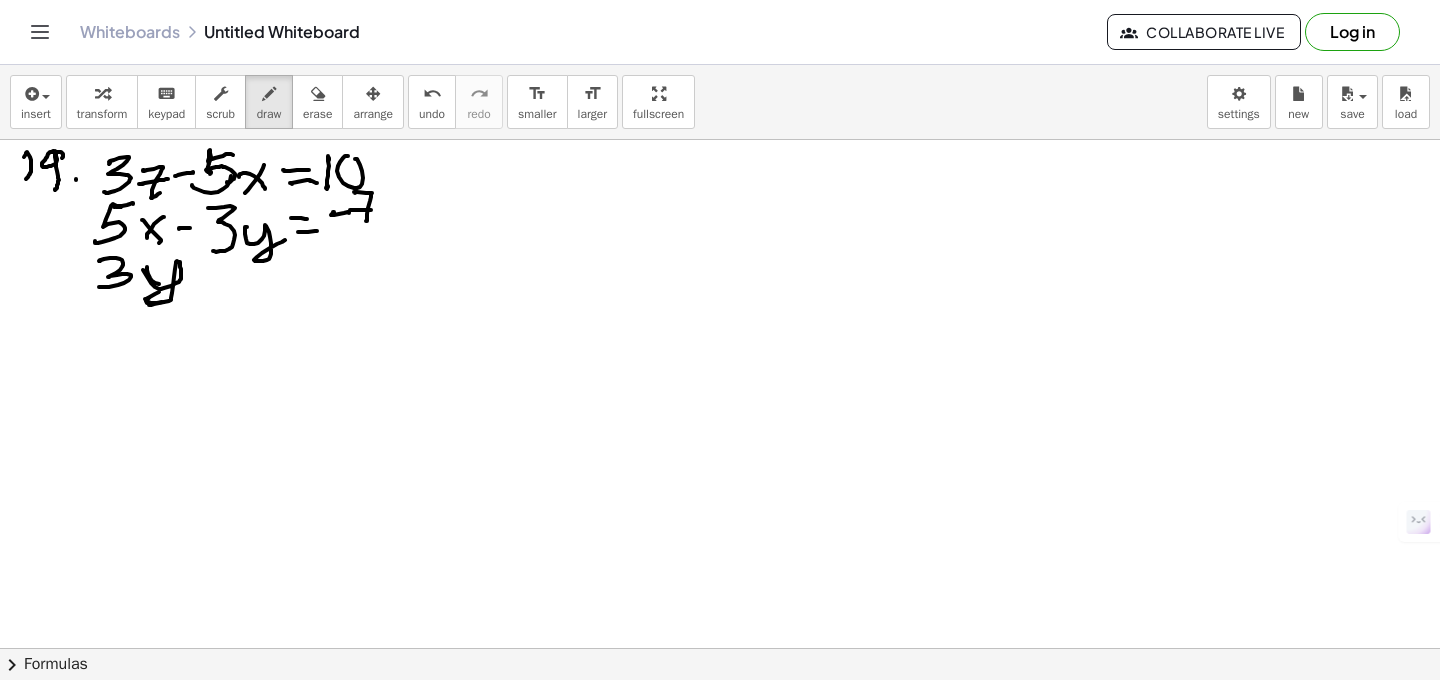 click at bounding box center [720, 713] 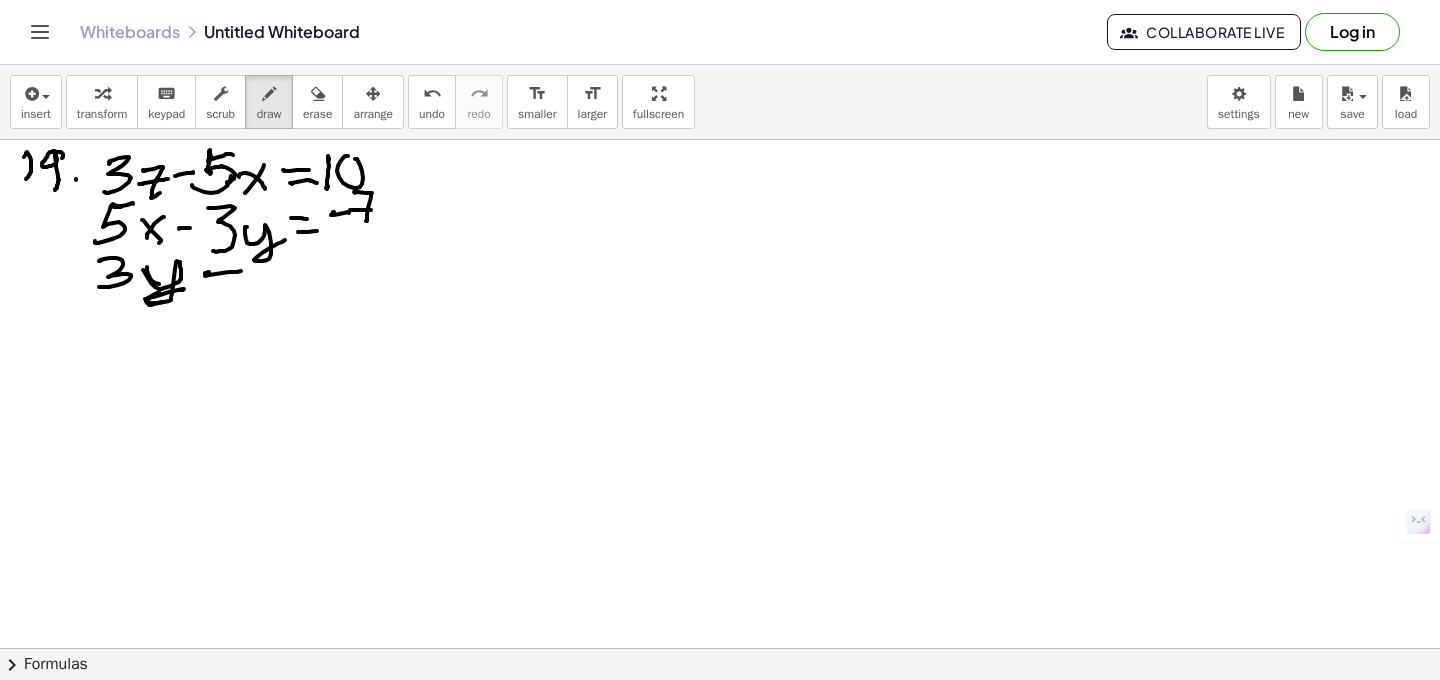 click at bounding box center (720, 713) 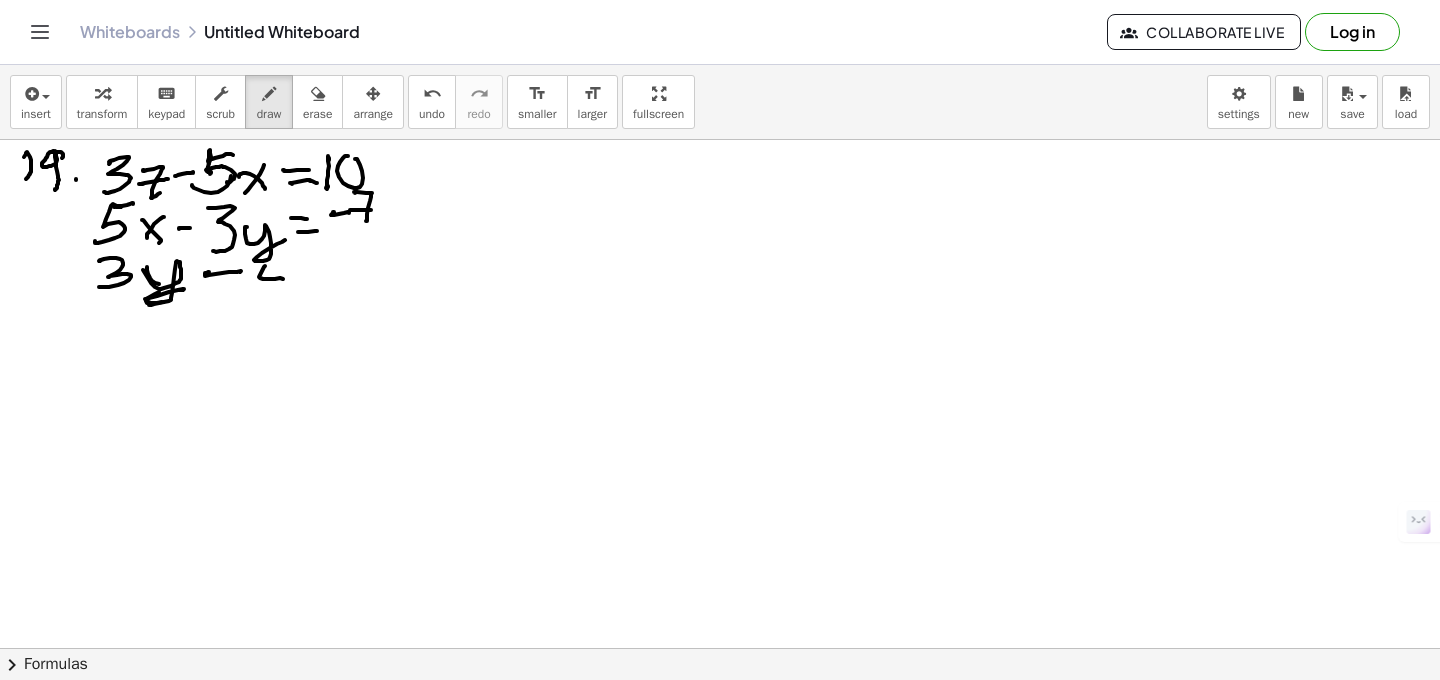 click at bounding box center [720, 713] 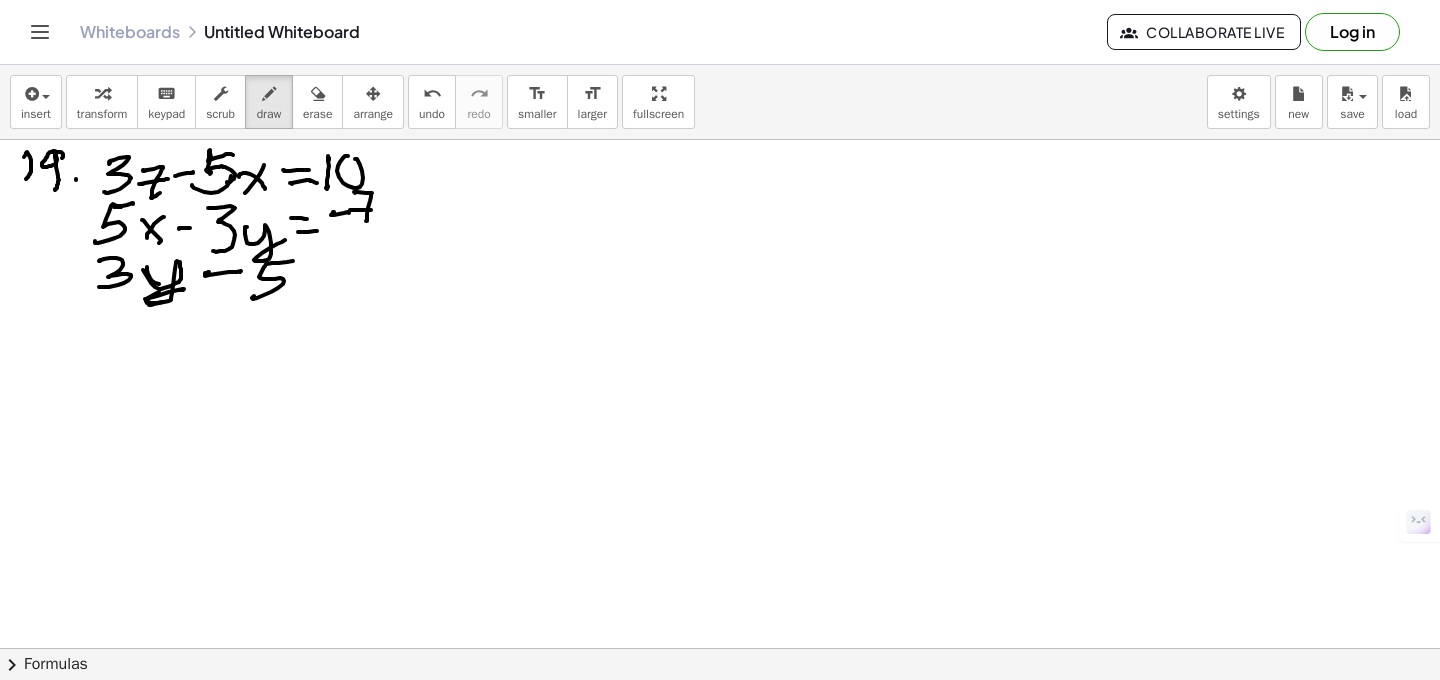 click at bounding box center (720, 713) 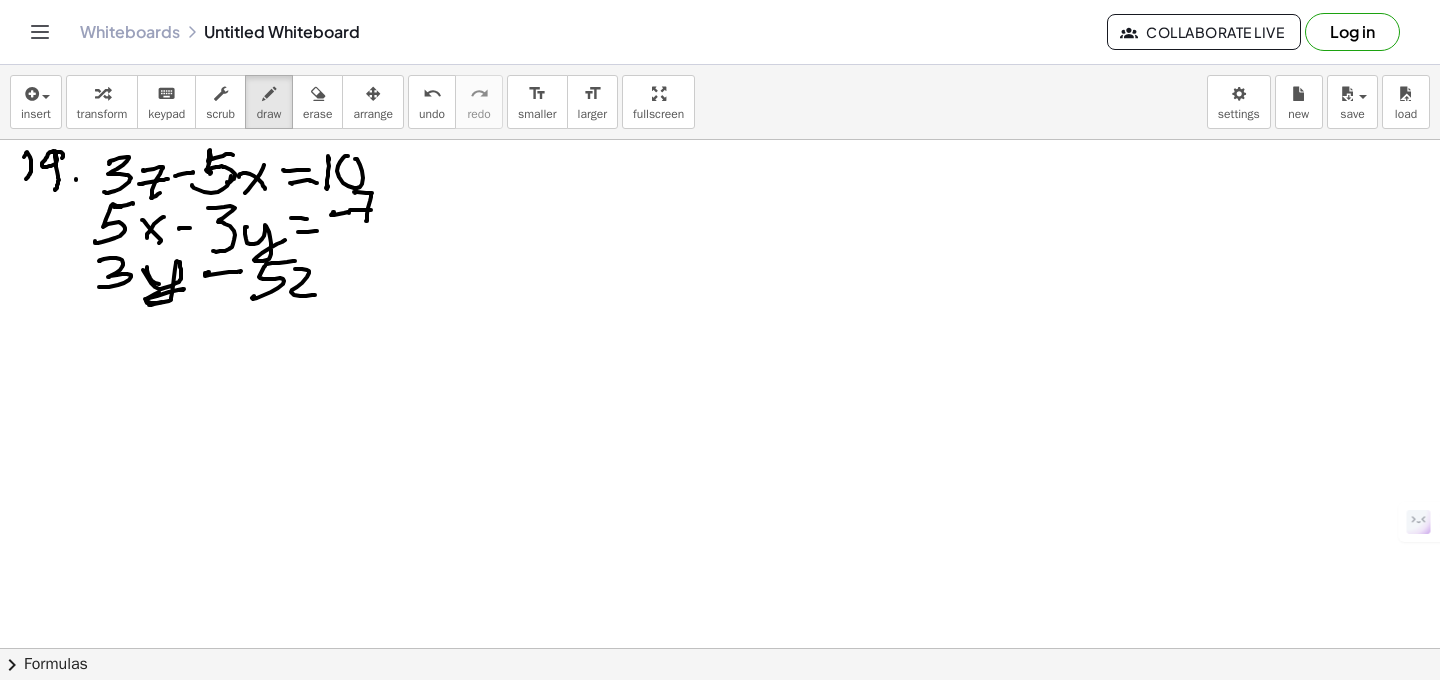click at bounding box center [720, 713] 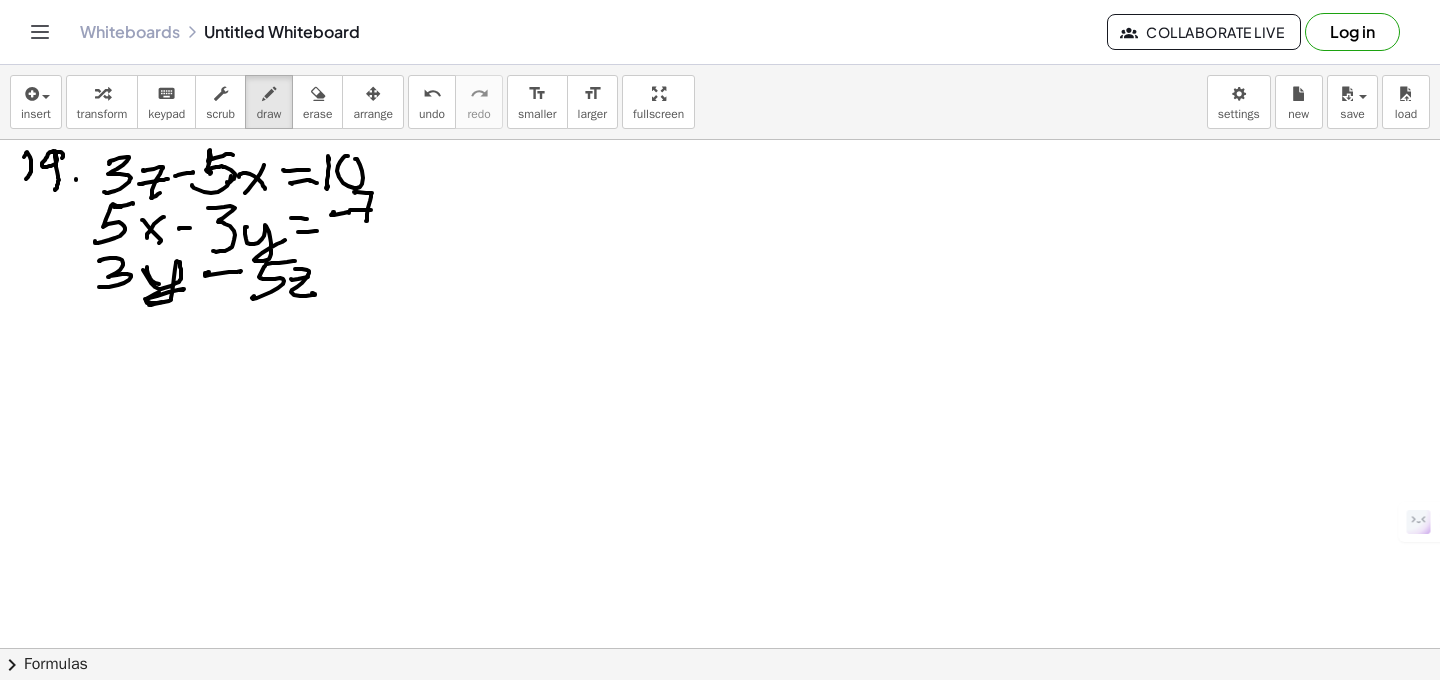 click at bounding box center (720, 713) 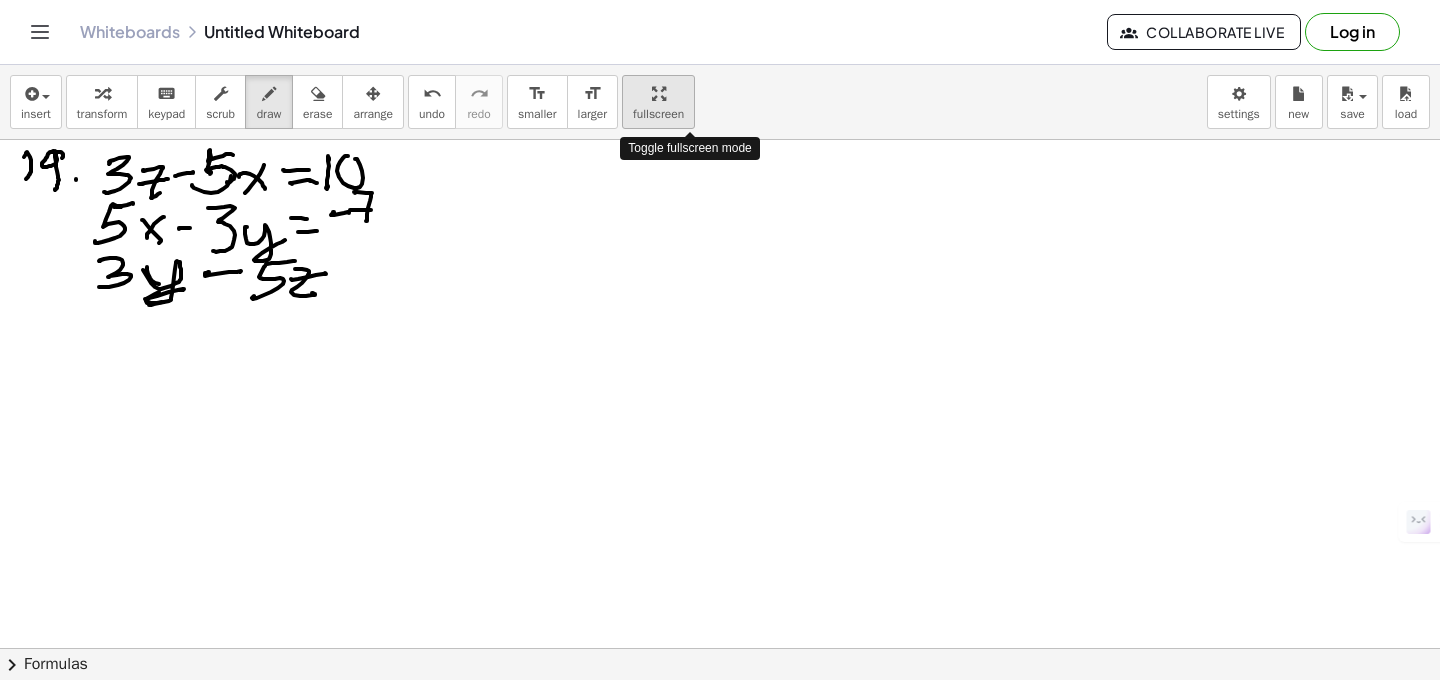 click at bounding box center [659, 94] 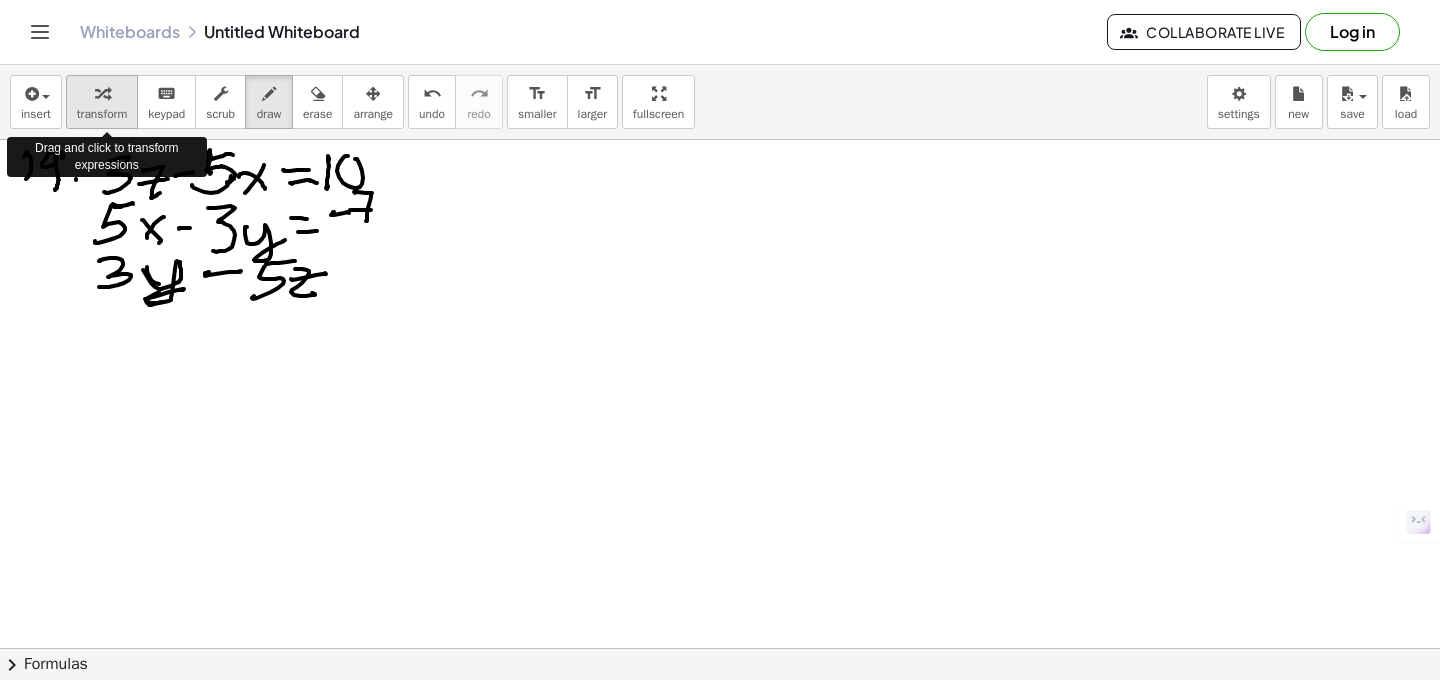 click on "transform" at bounding box center (102, 114) 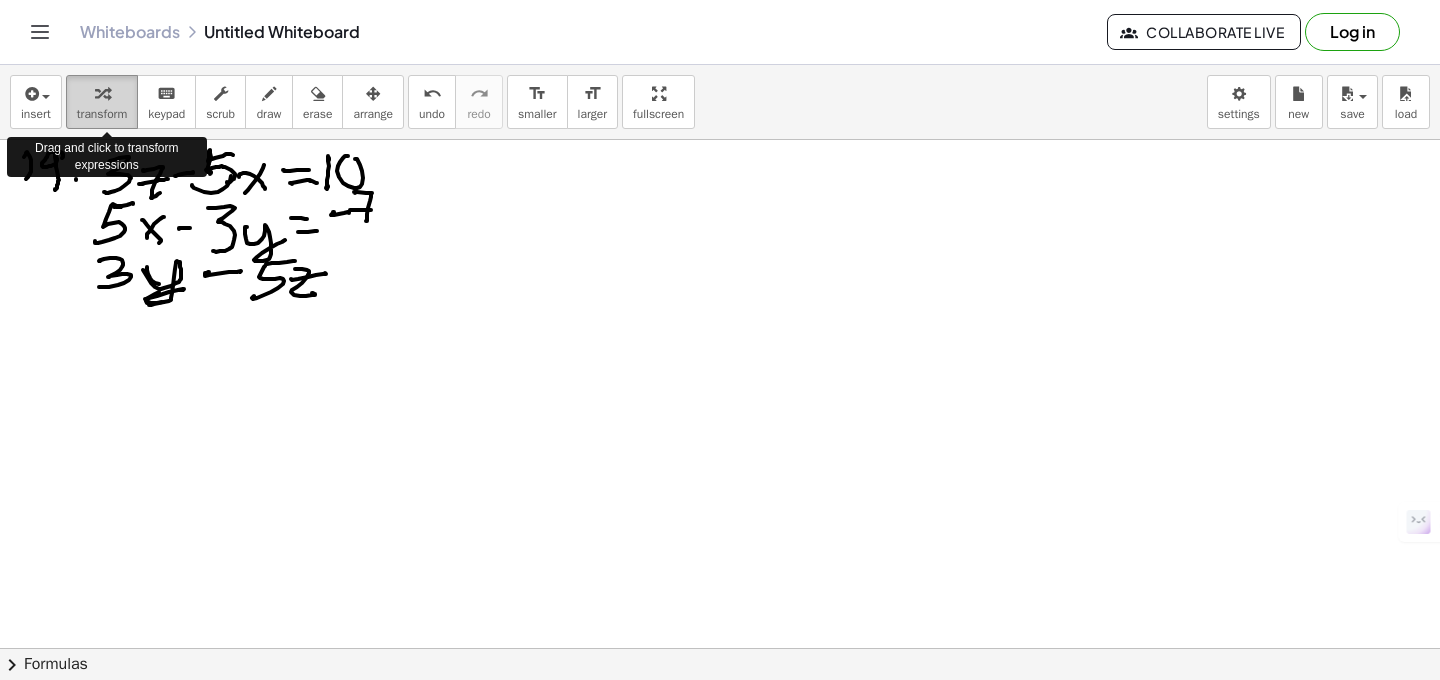 click on "transform" at bounding box center [102, 114] 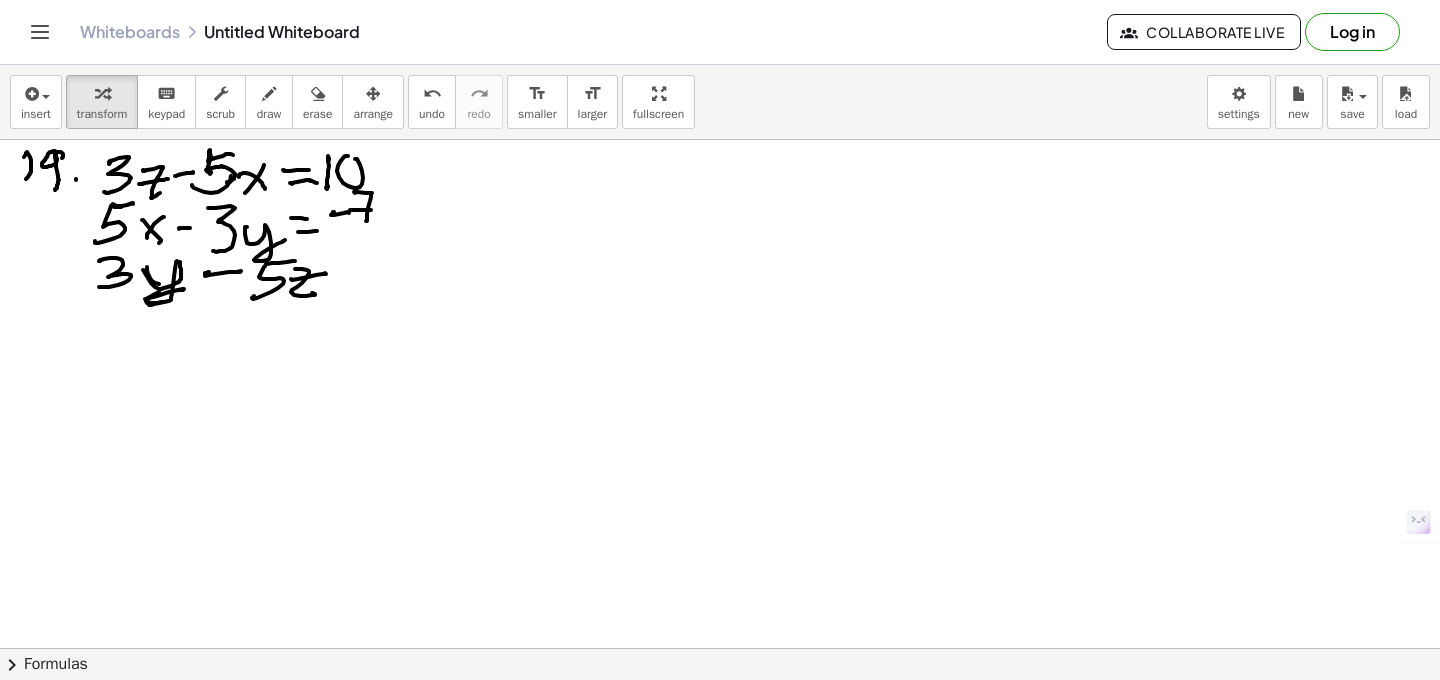 click at bounding box center [720, 713] 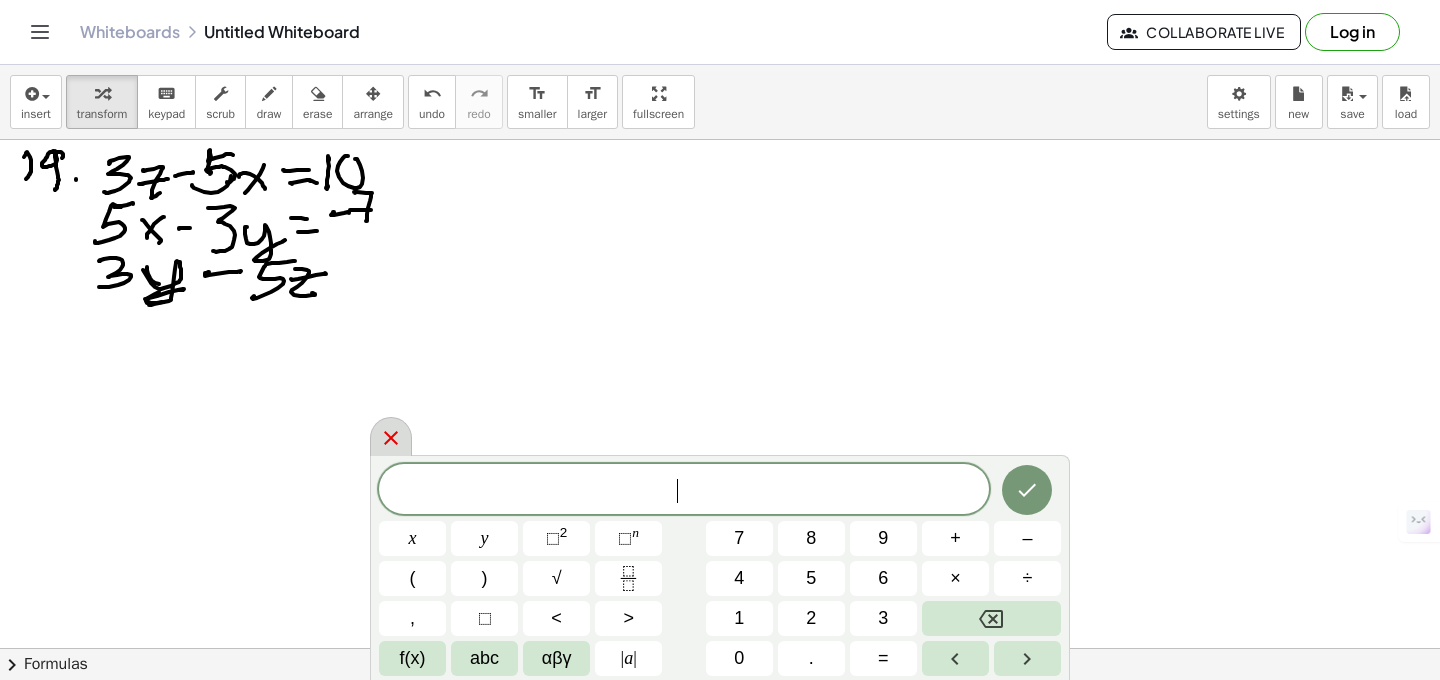 click 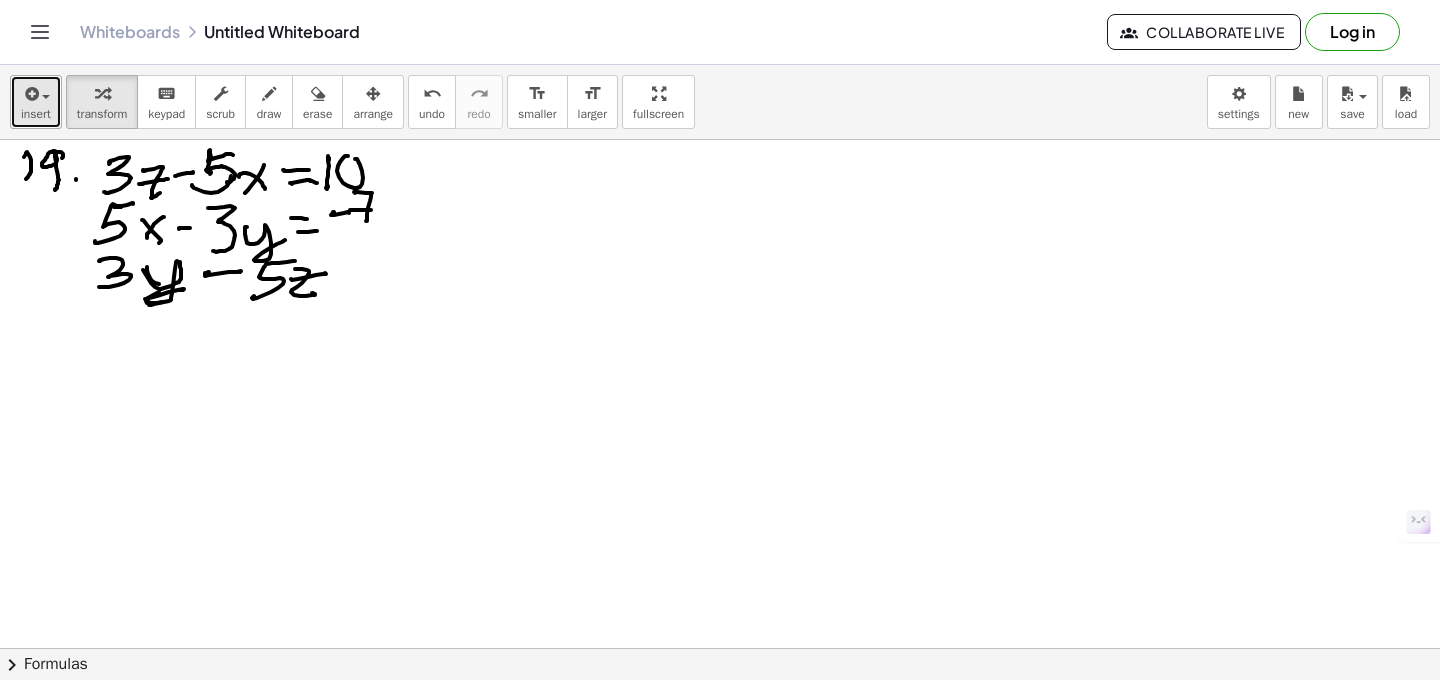 click on "insert" at bounding box center (36, 114) 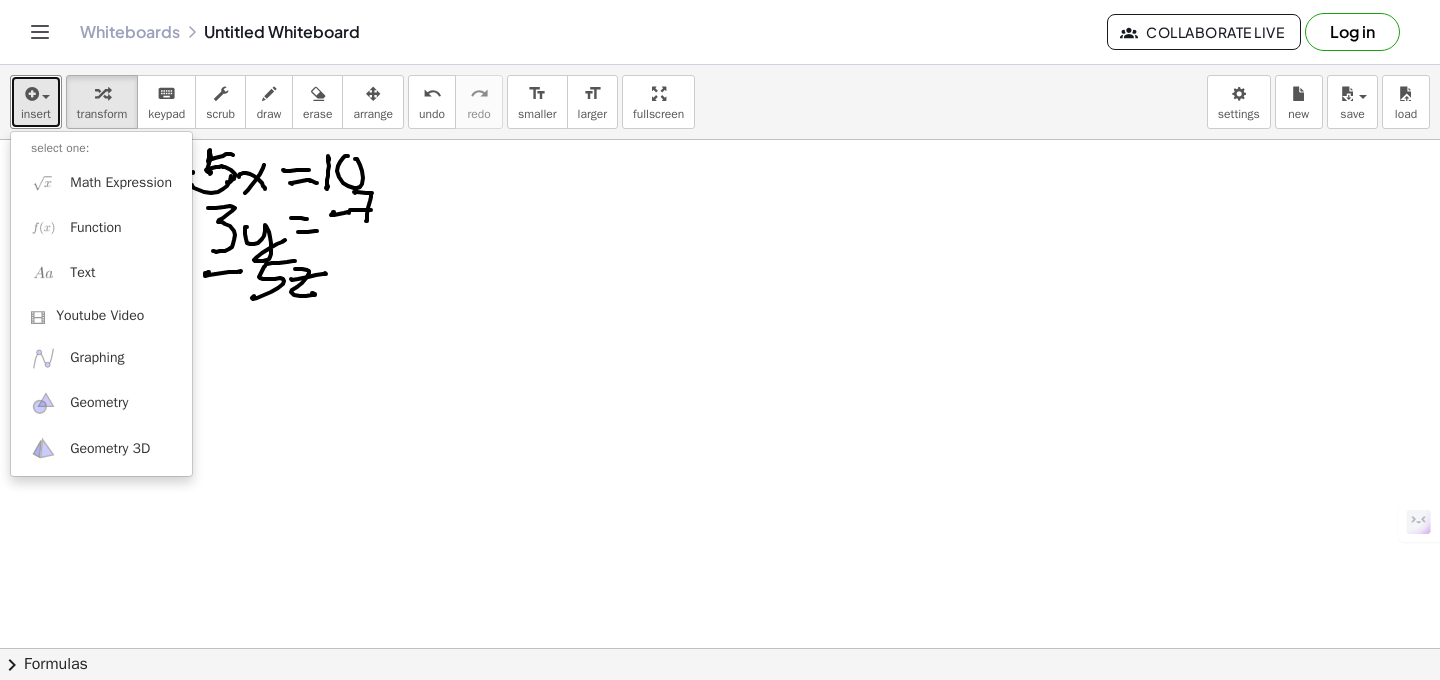click at bounding box center (720, 713) 